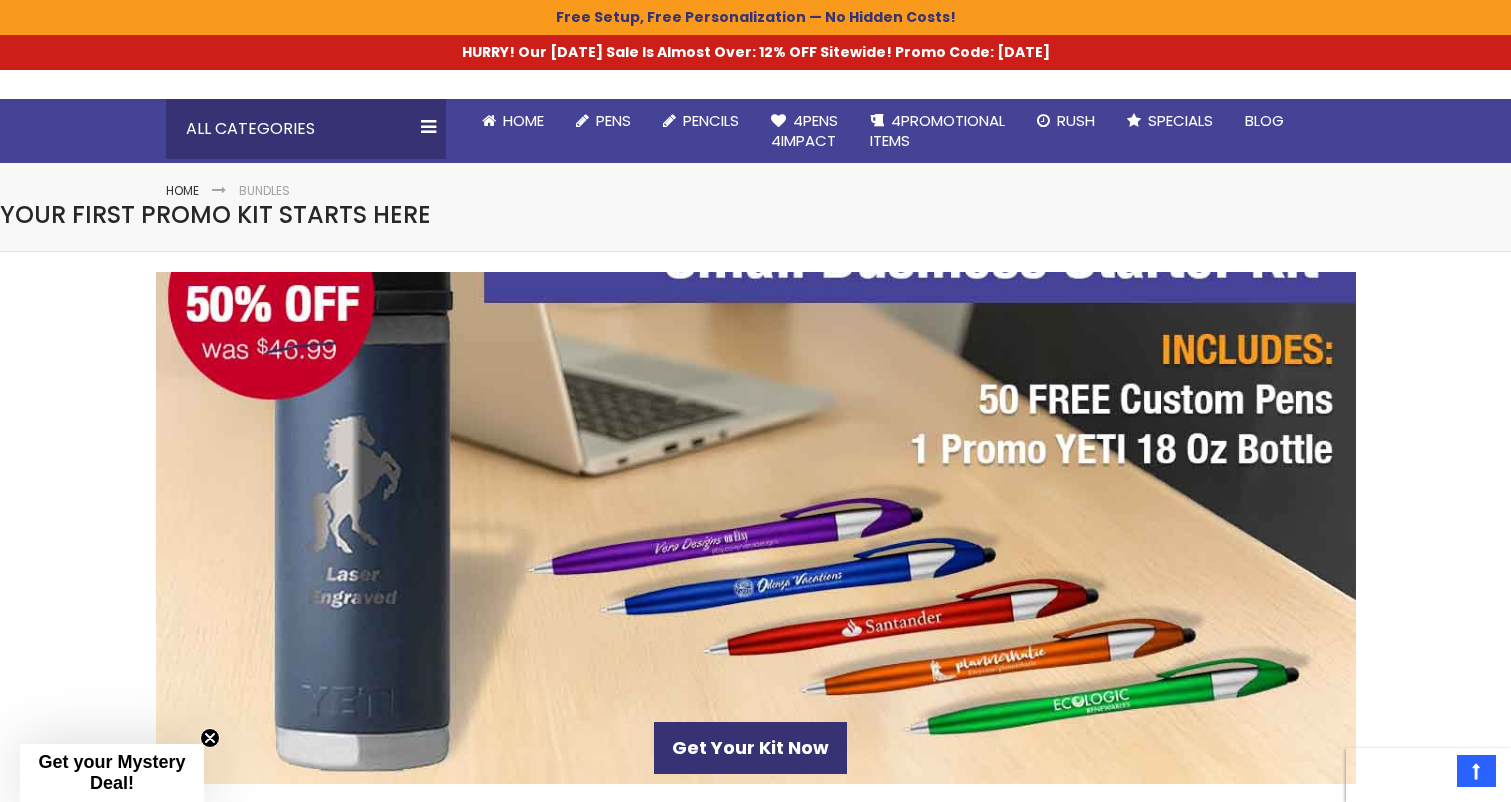 scroll, scrollTop: 162, scrollLeft: 0, axis: vertical 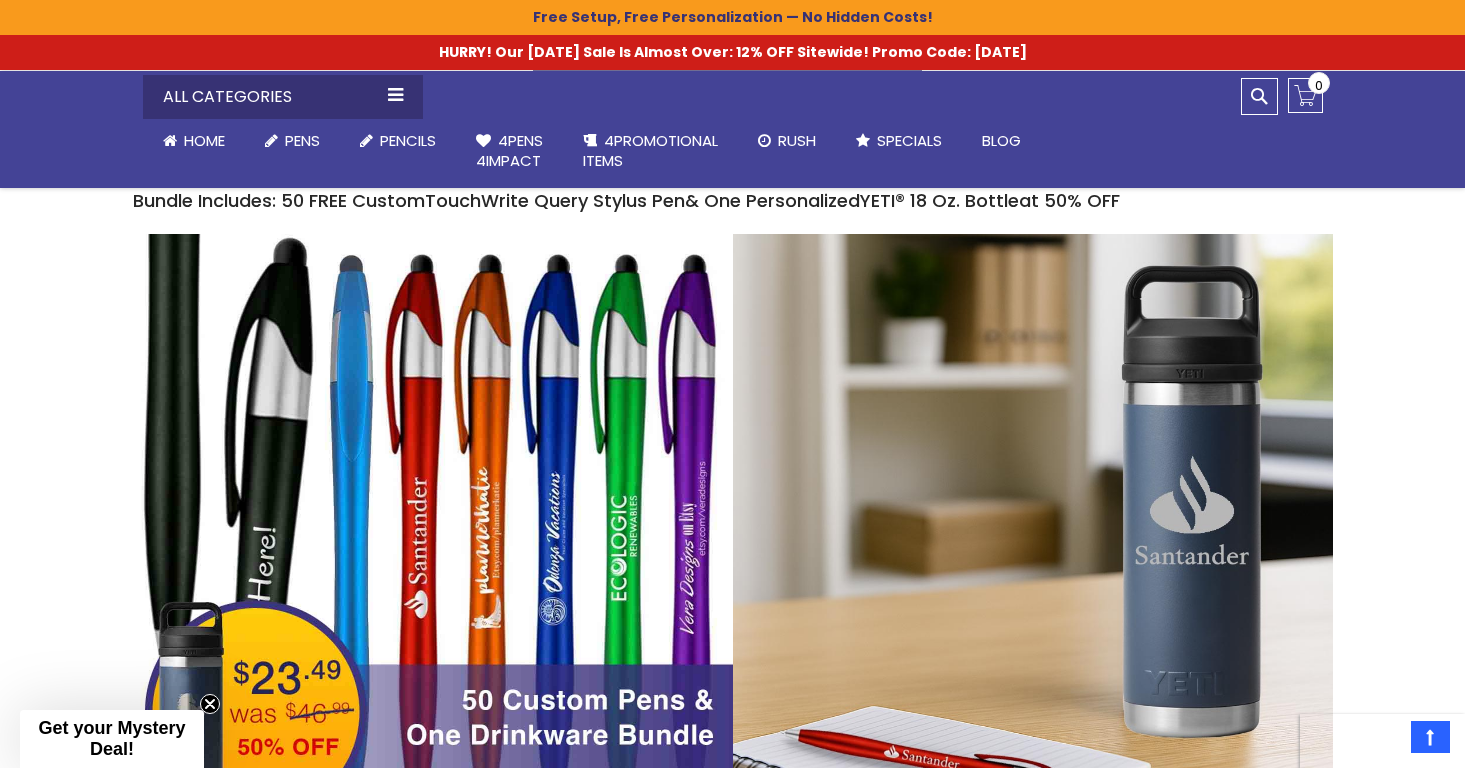 click at bounding box center (433, 534) 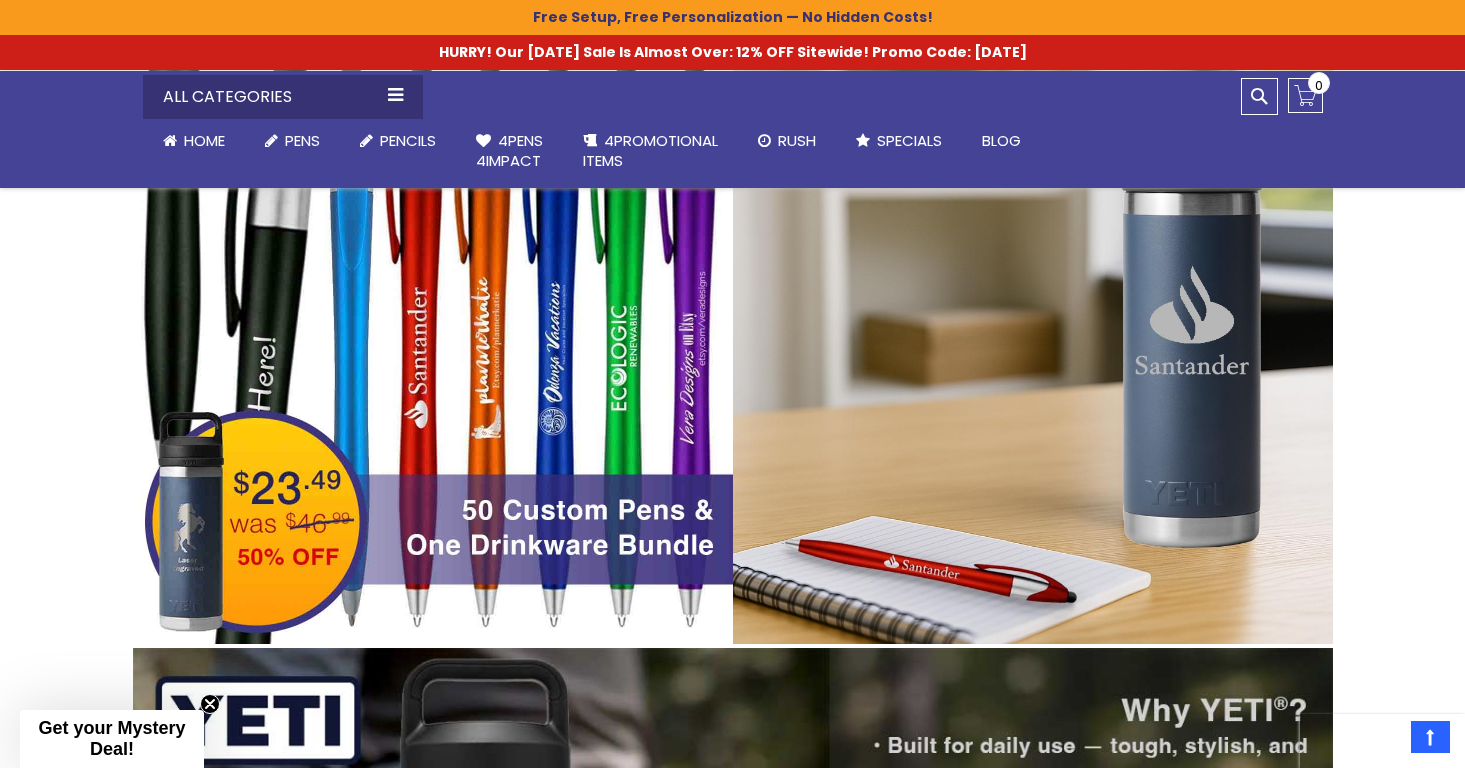 scroll, scrollTop: 1997, scrollLeft: 0, axis: vertical 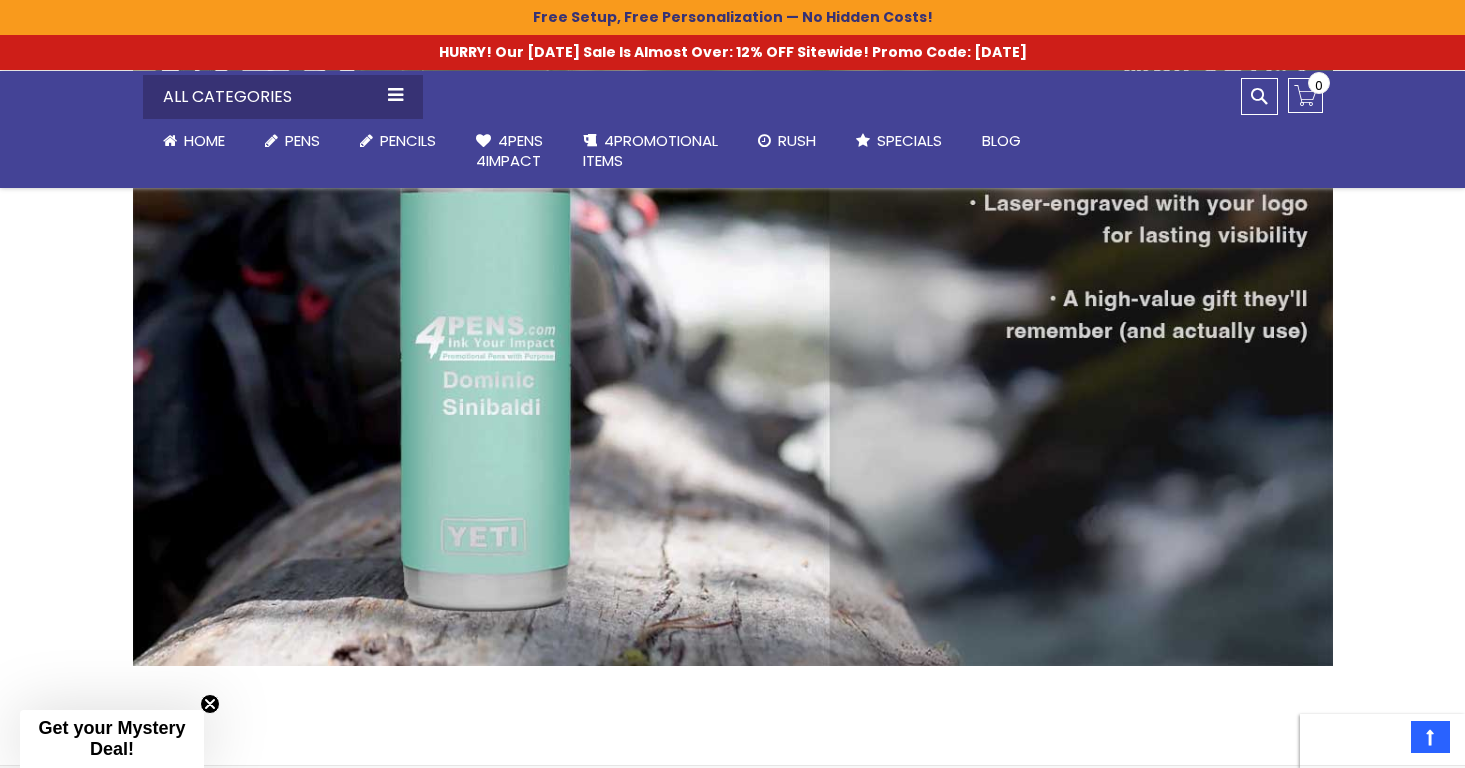 click at bounding box center [733, 338] 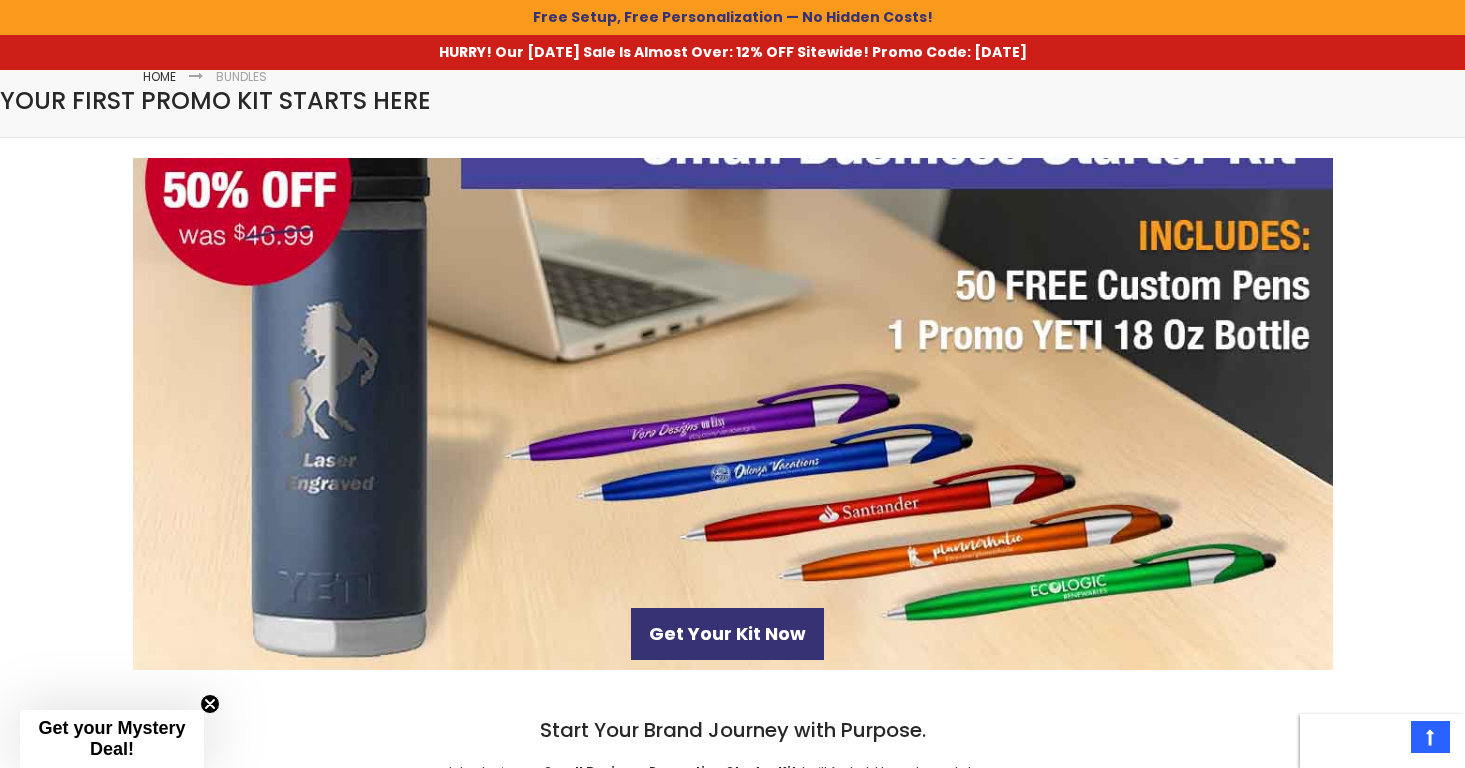 scroll, scrollTop: 224, scrollLeft: 0, axis: vertical 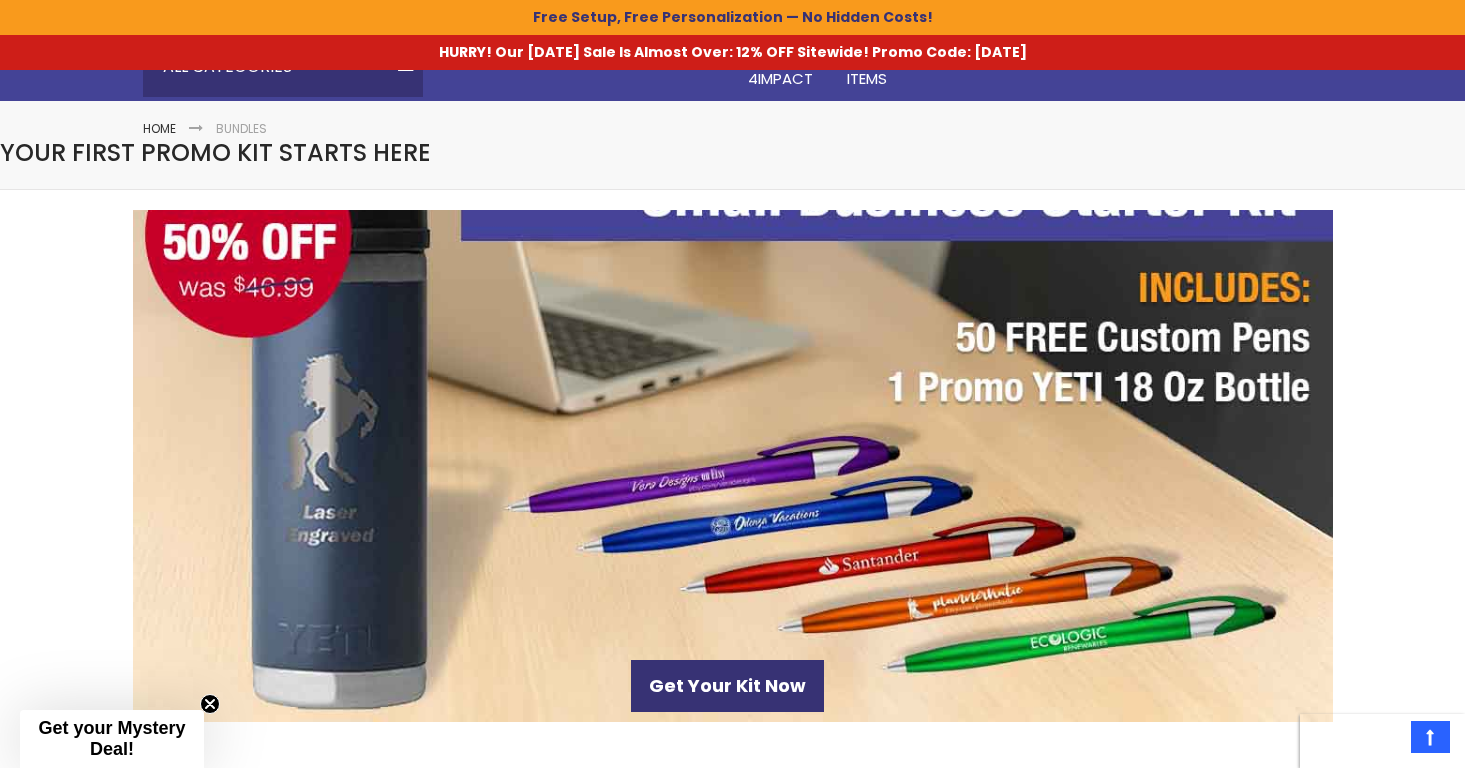 click 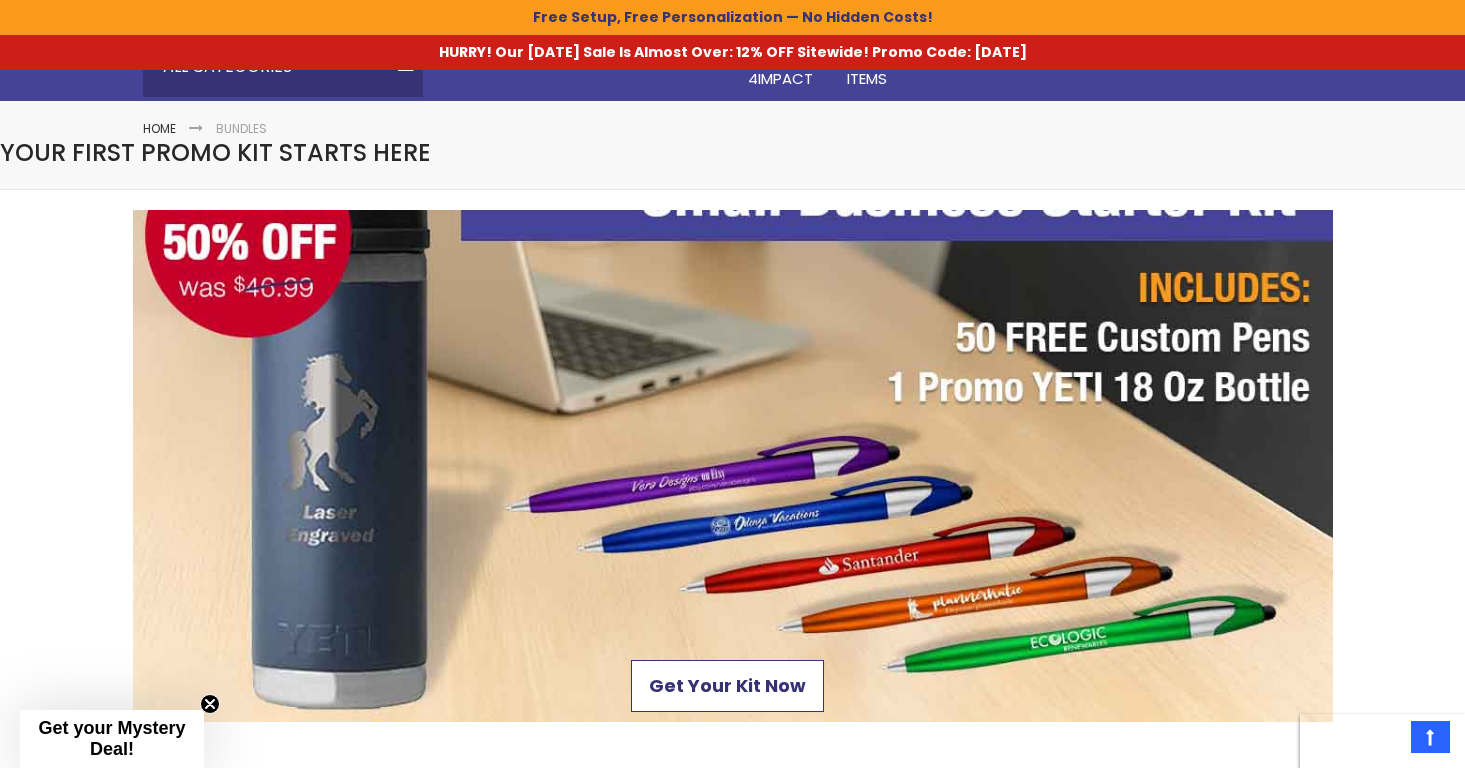 click on "Get Your Kit Now" 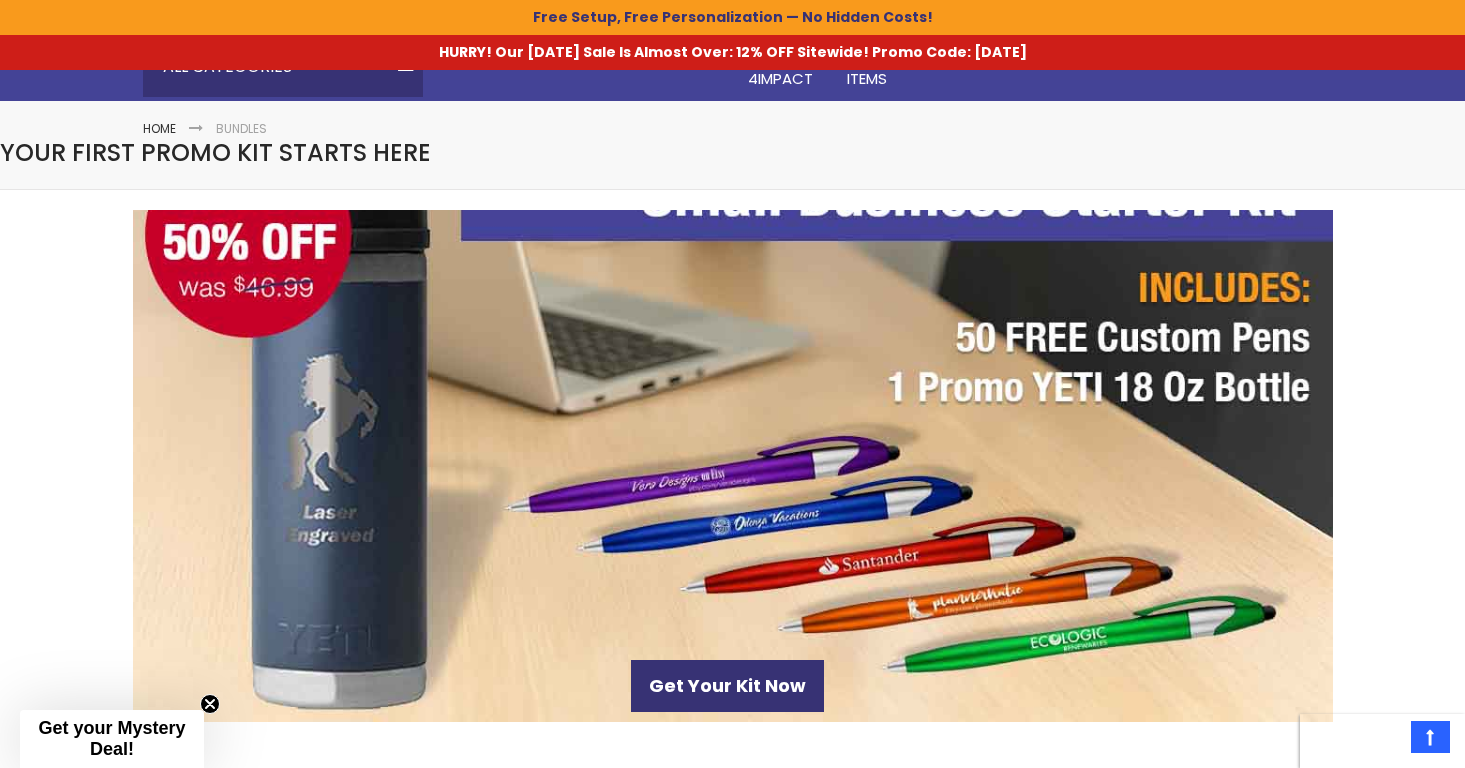 click 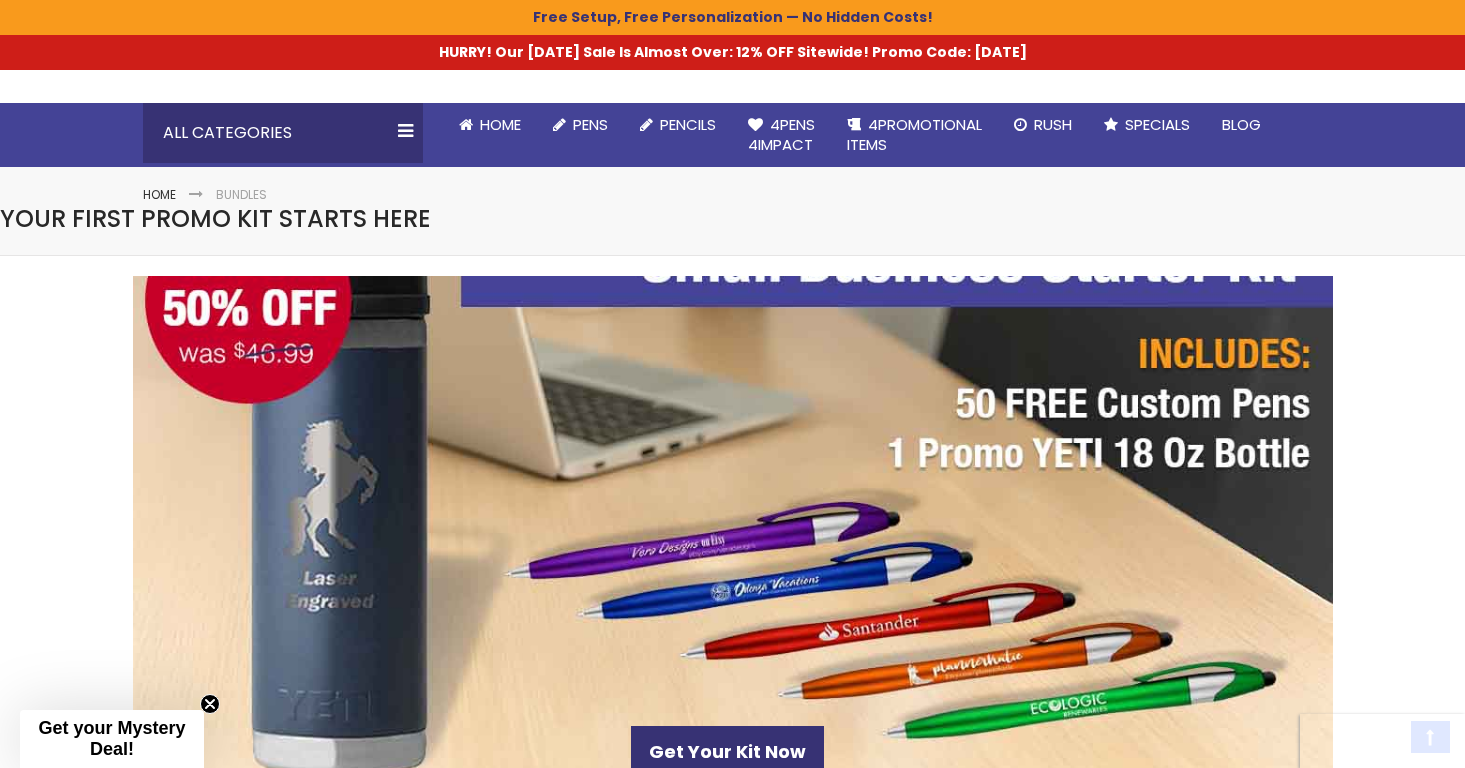 scroll, scrollTop: 163, scrollLeft: 0, axis: vertical 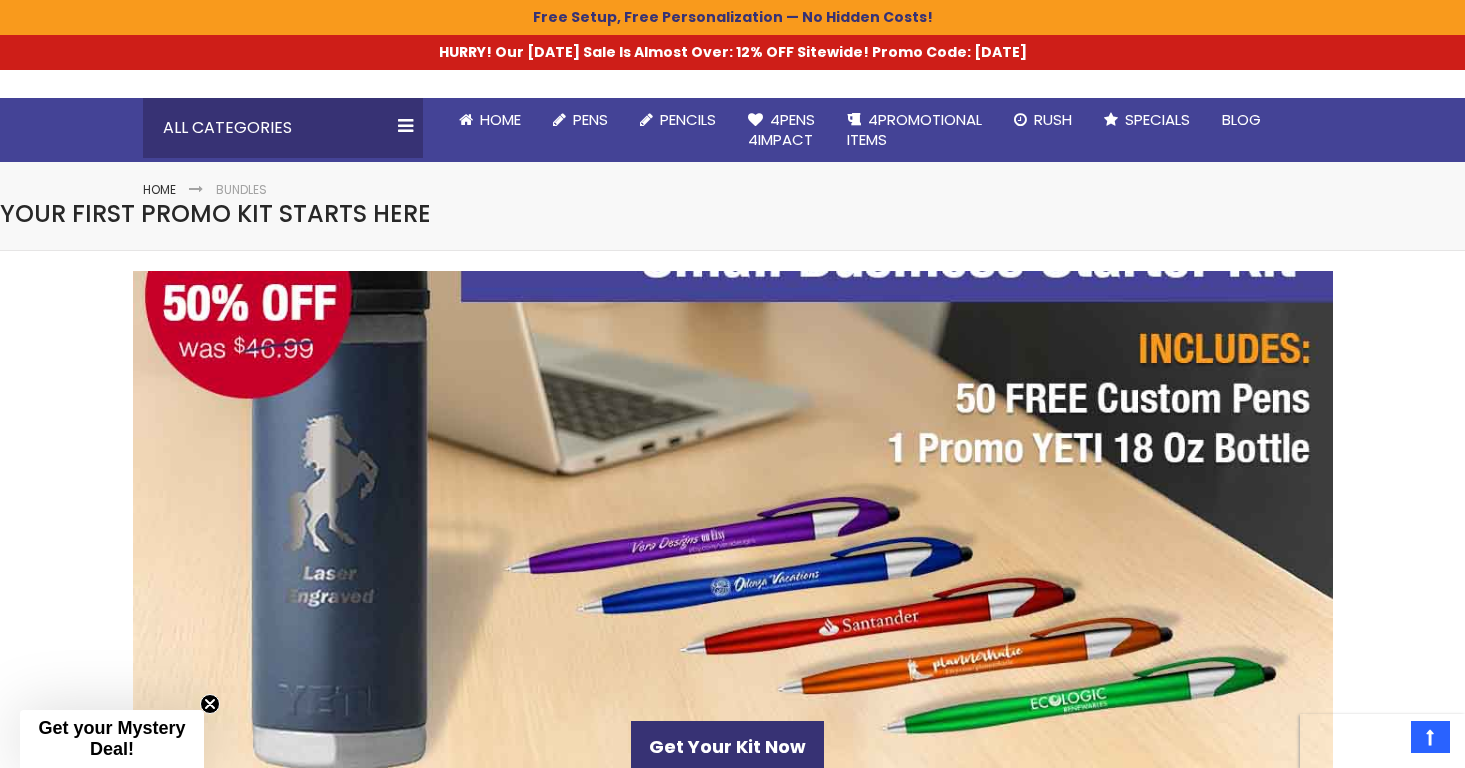 click 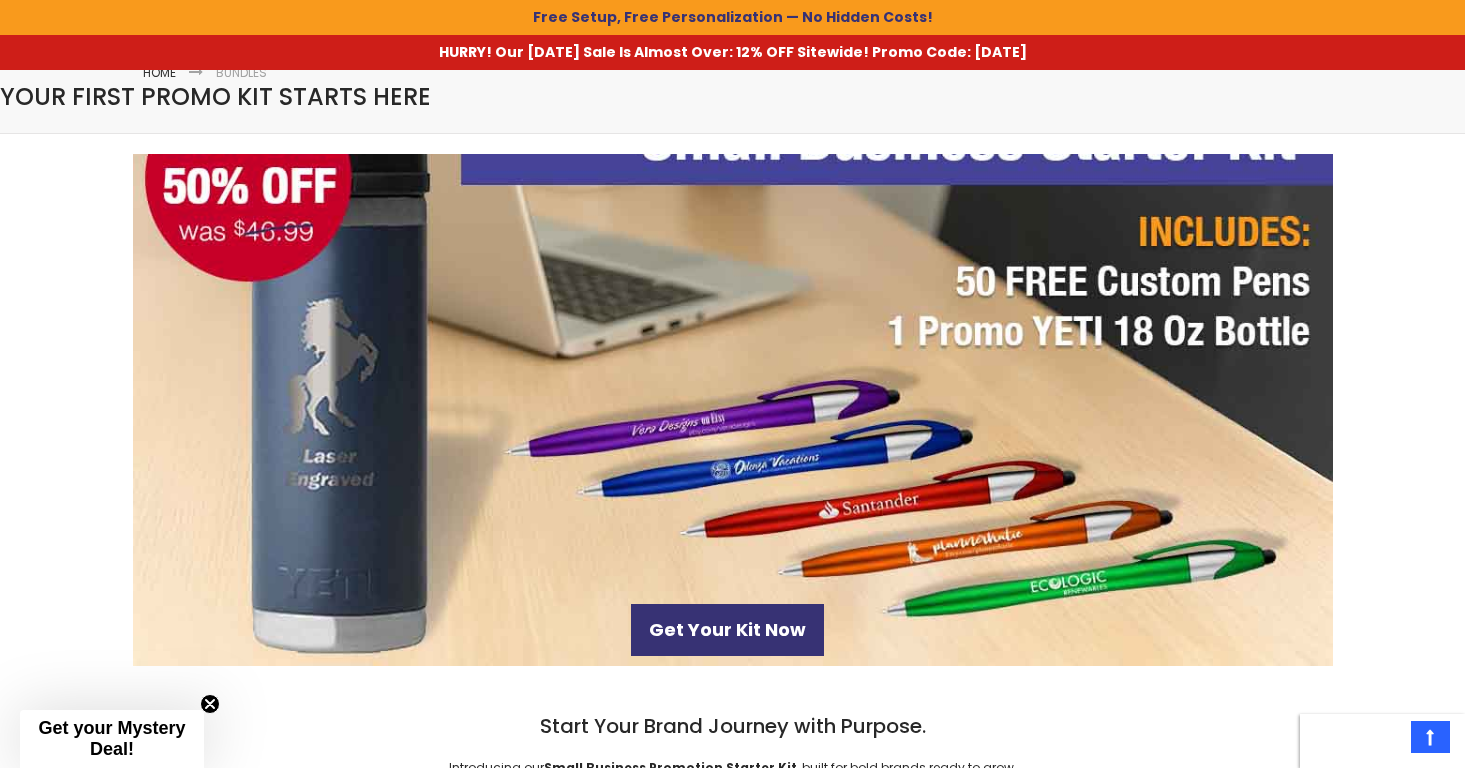 scroll, scrollTop: 273, scrollLeft: 0, axis: vertical 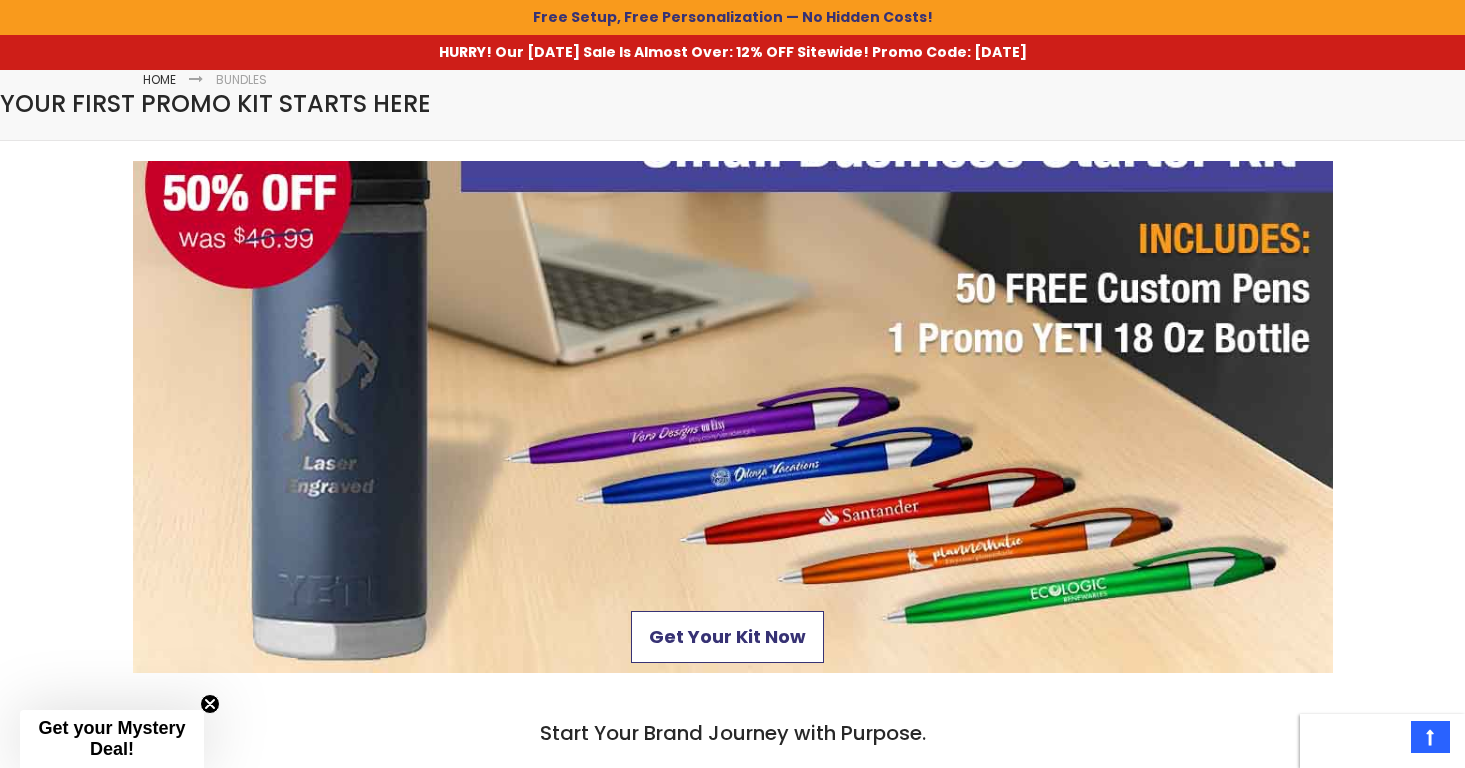 click on "Get Your Kit Now" 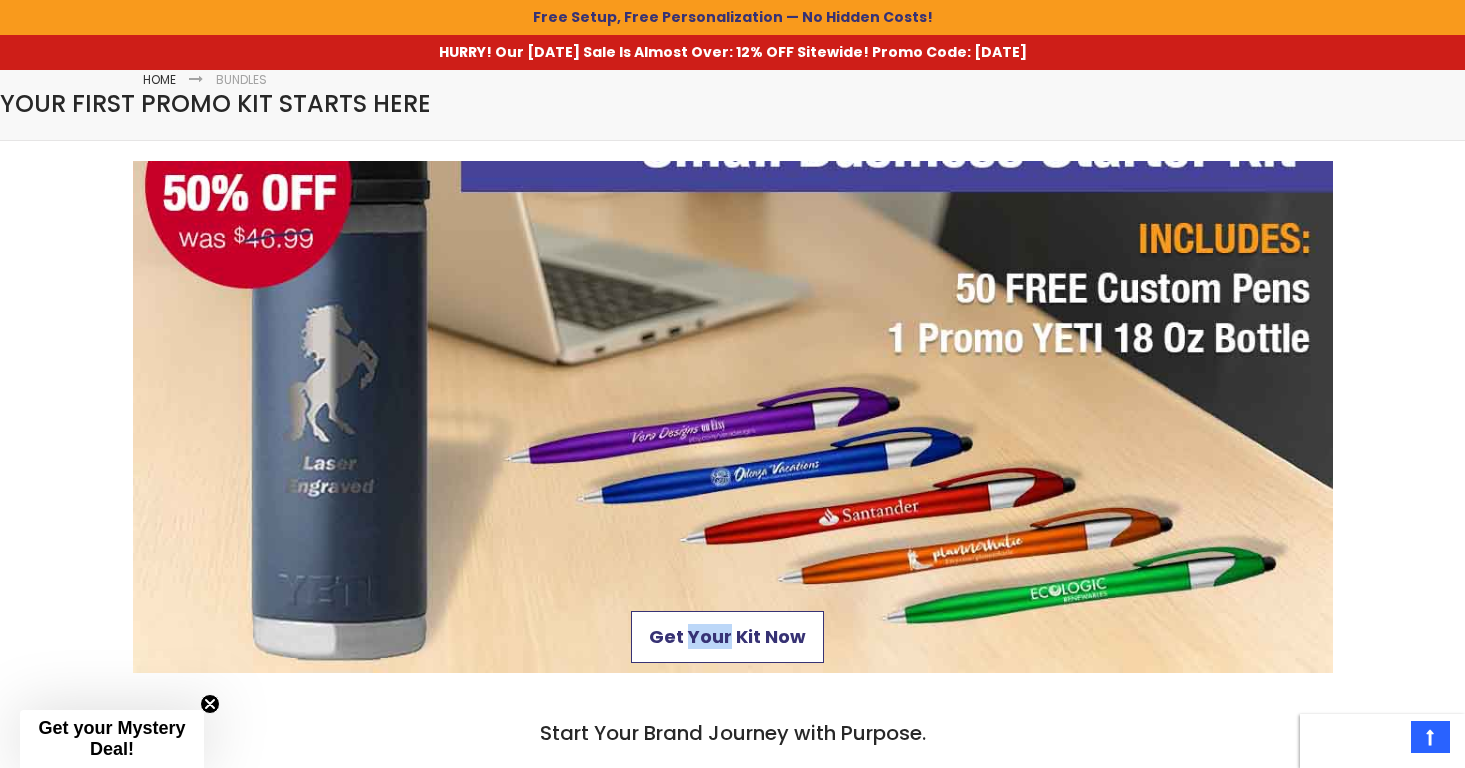 click on "Get Your Kit Now" 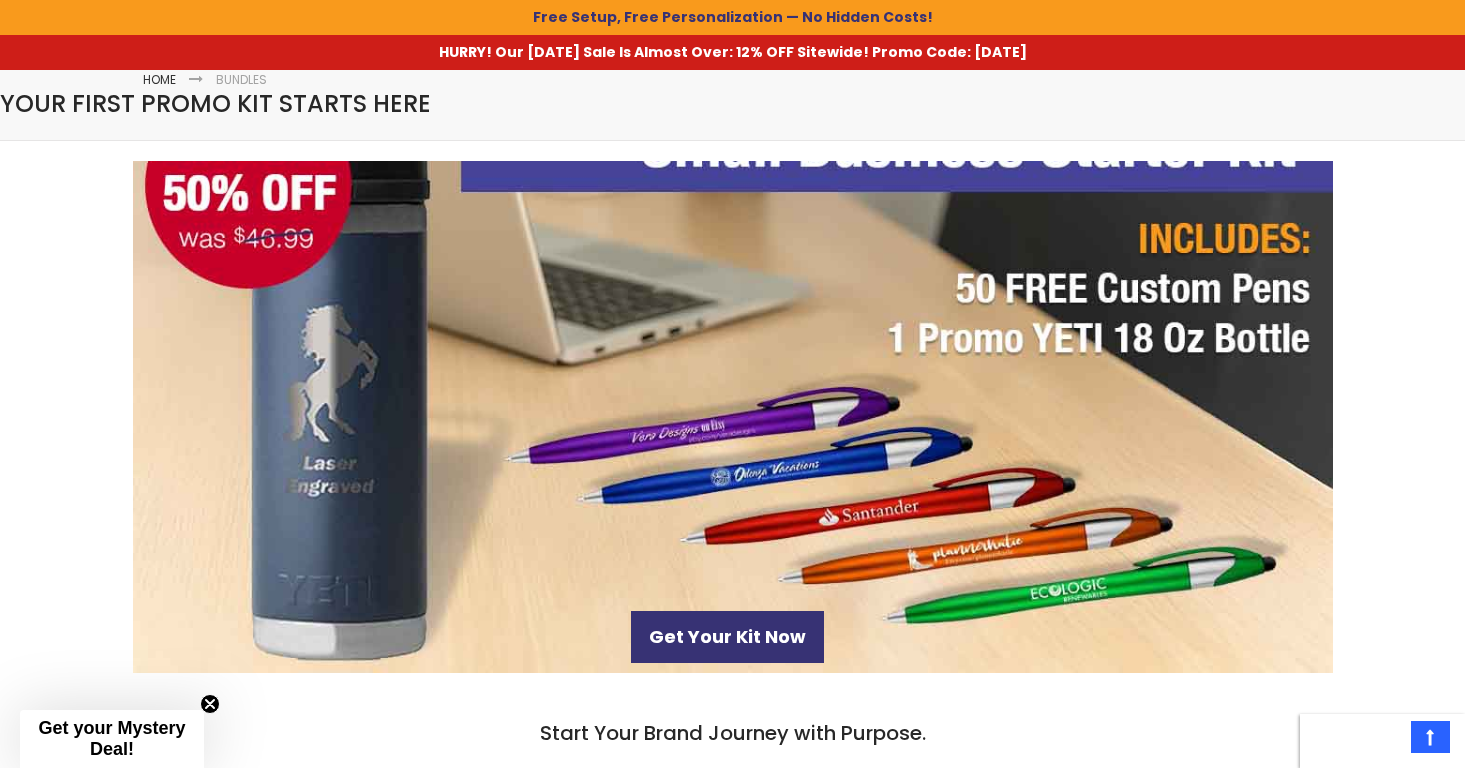 click 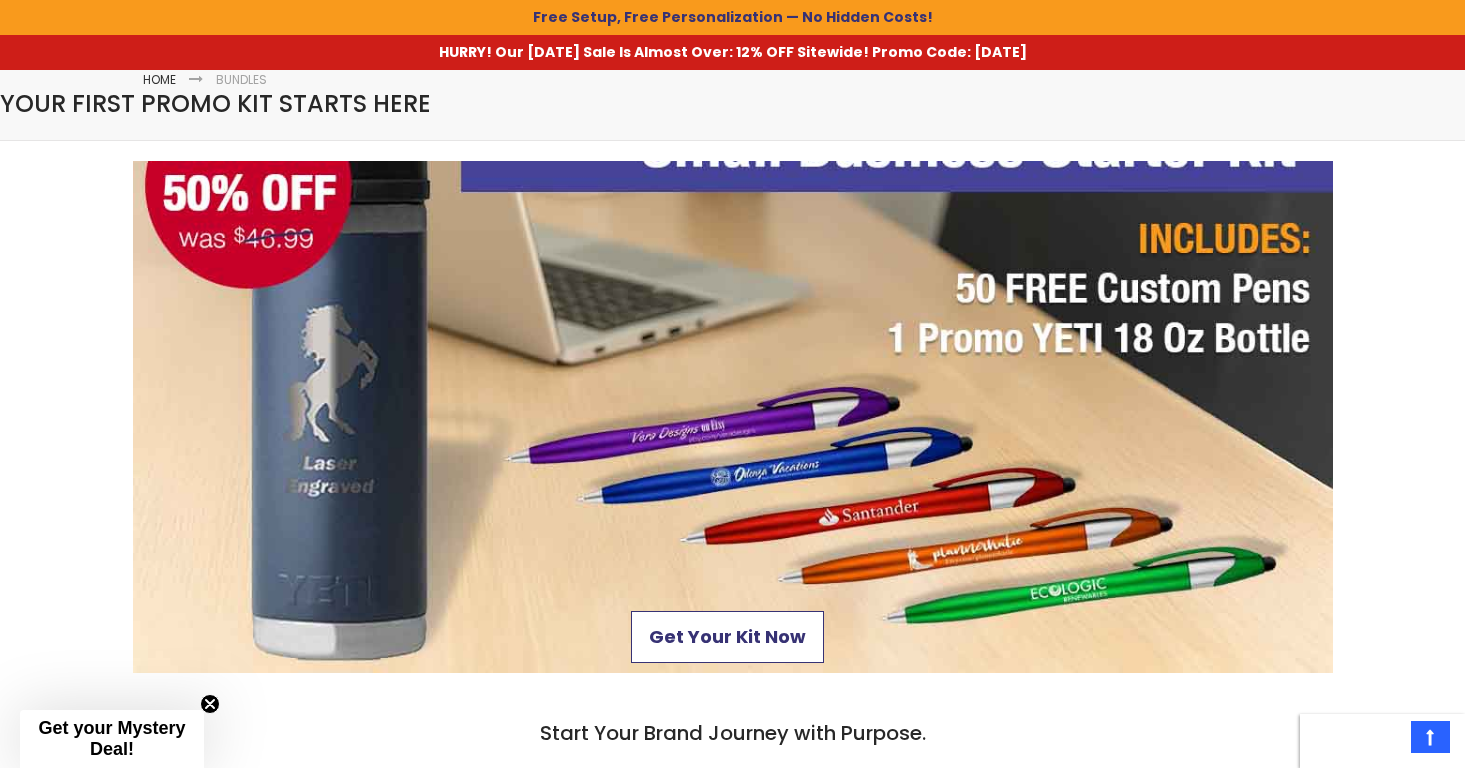 click on "Get Your Kit Now" 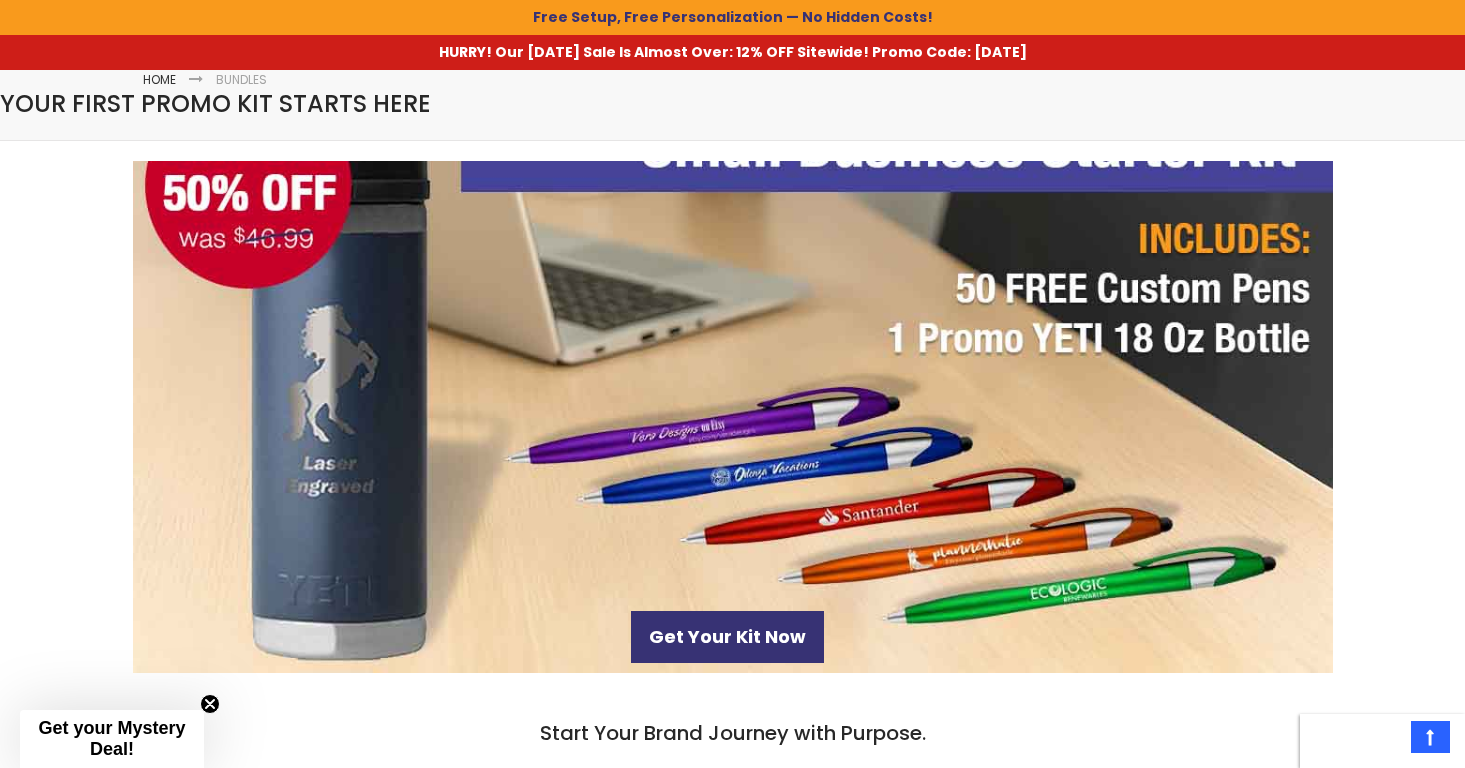 click 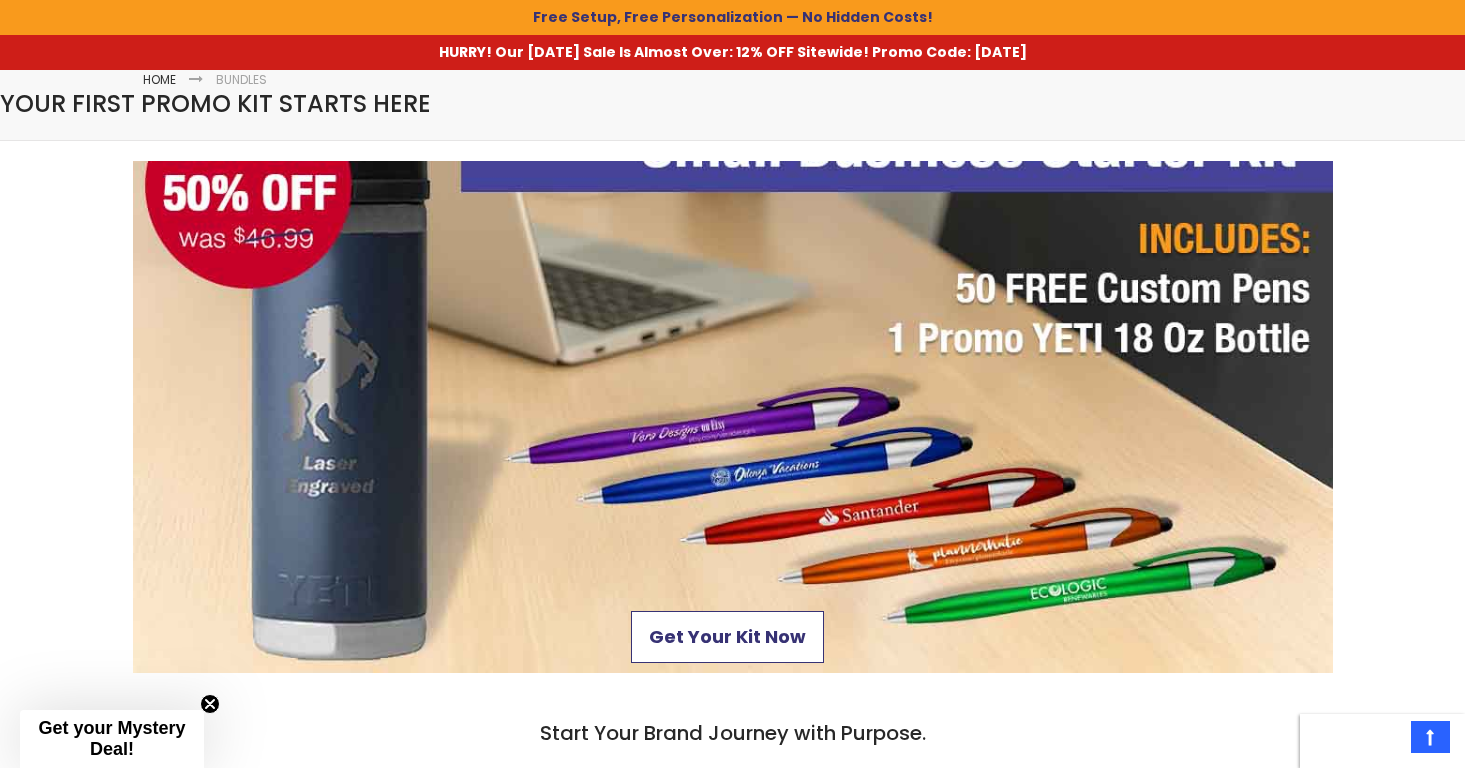 click on "Get Your Kit Now" 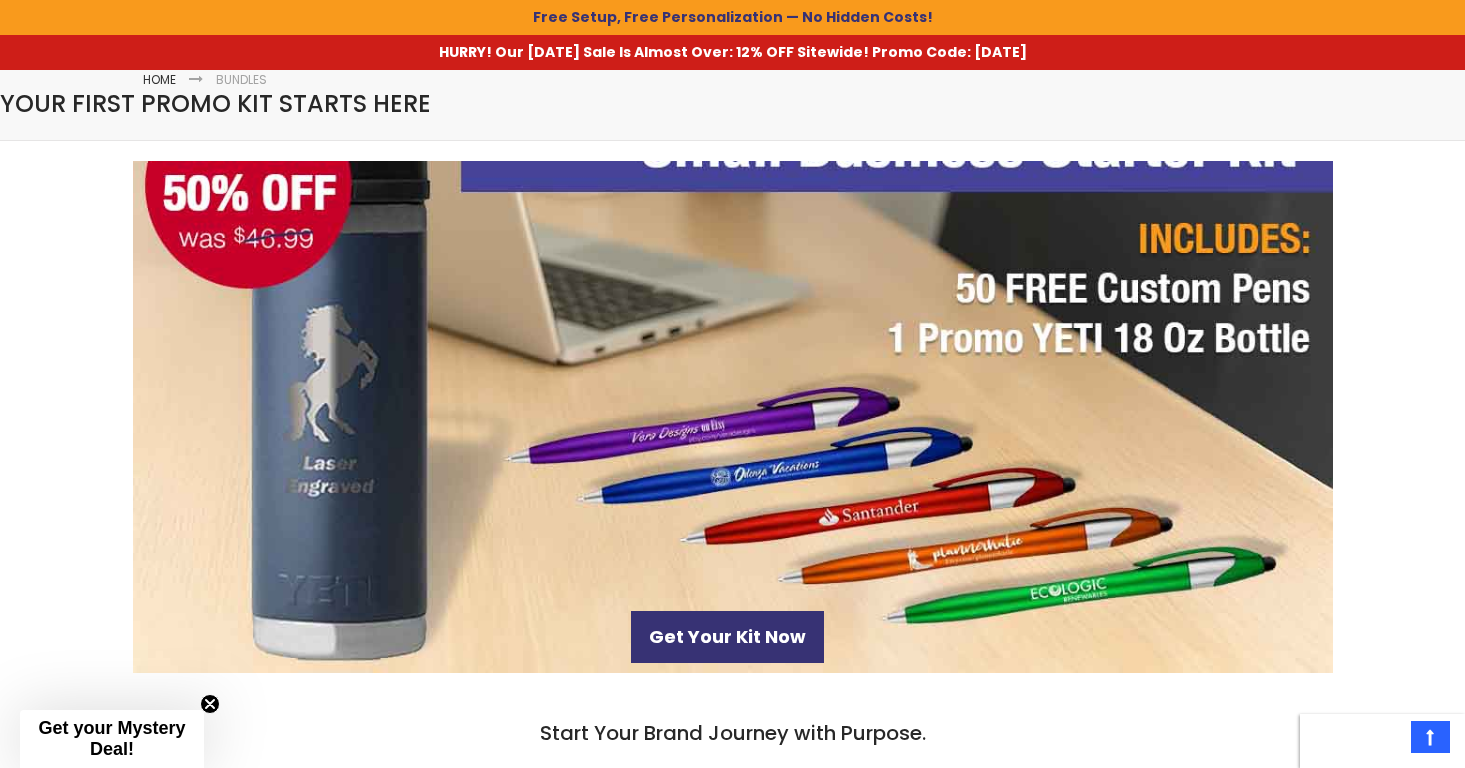 click 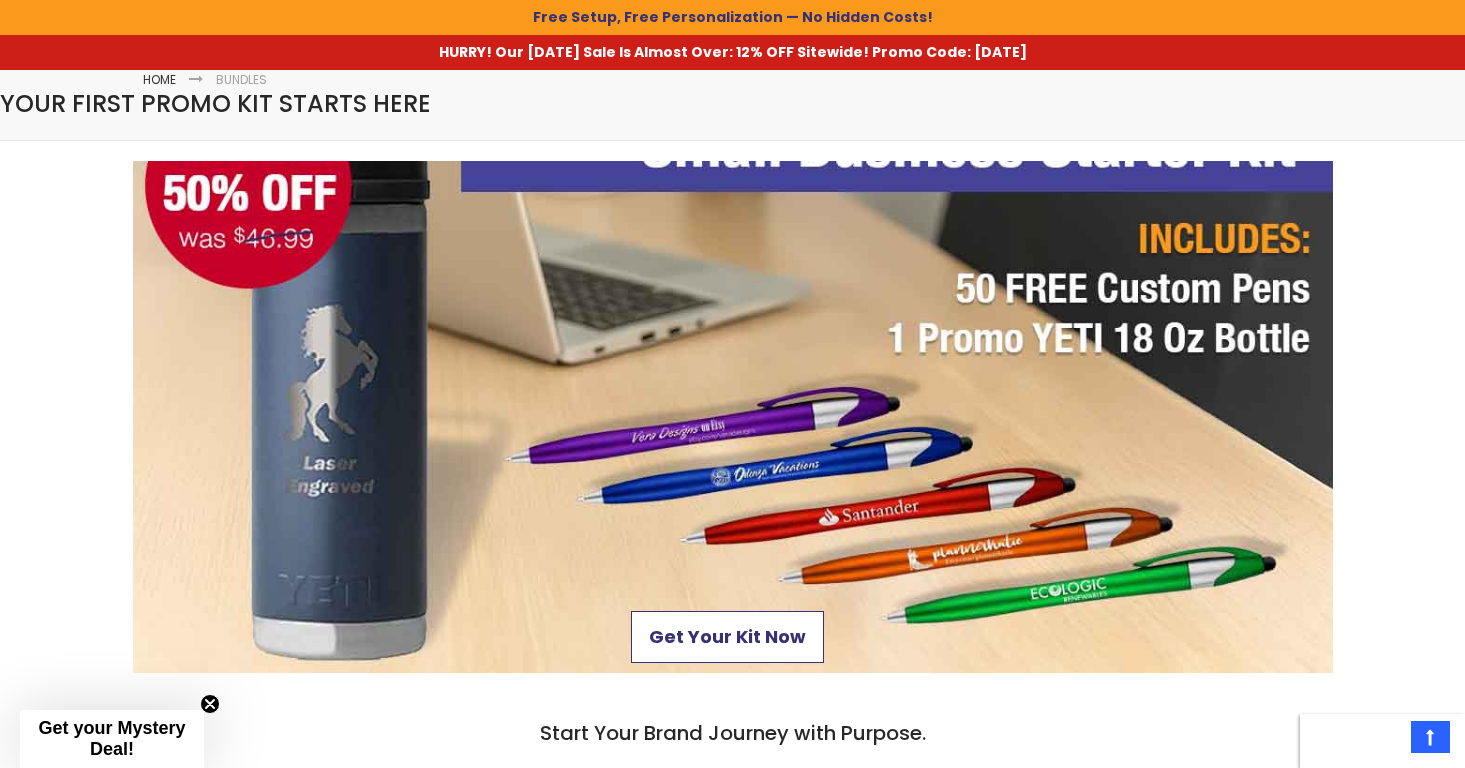 click on "Get Your Kit Now" 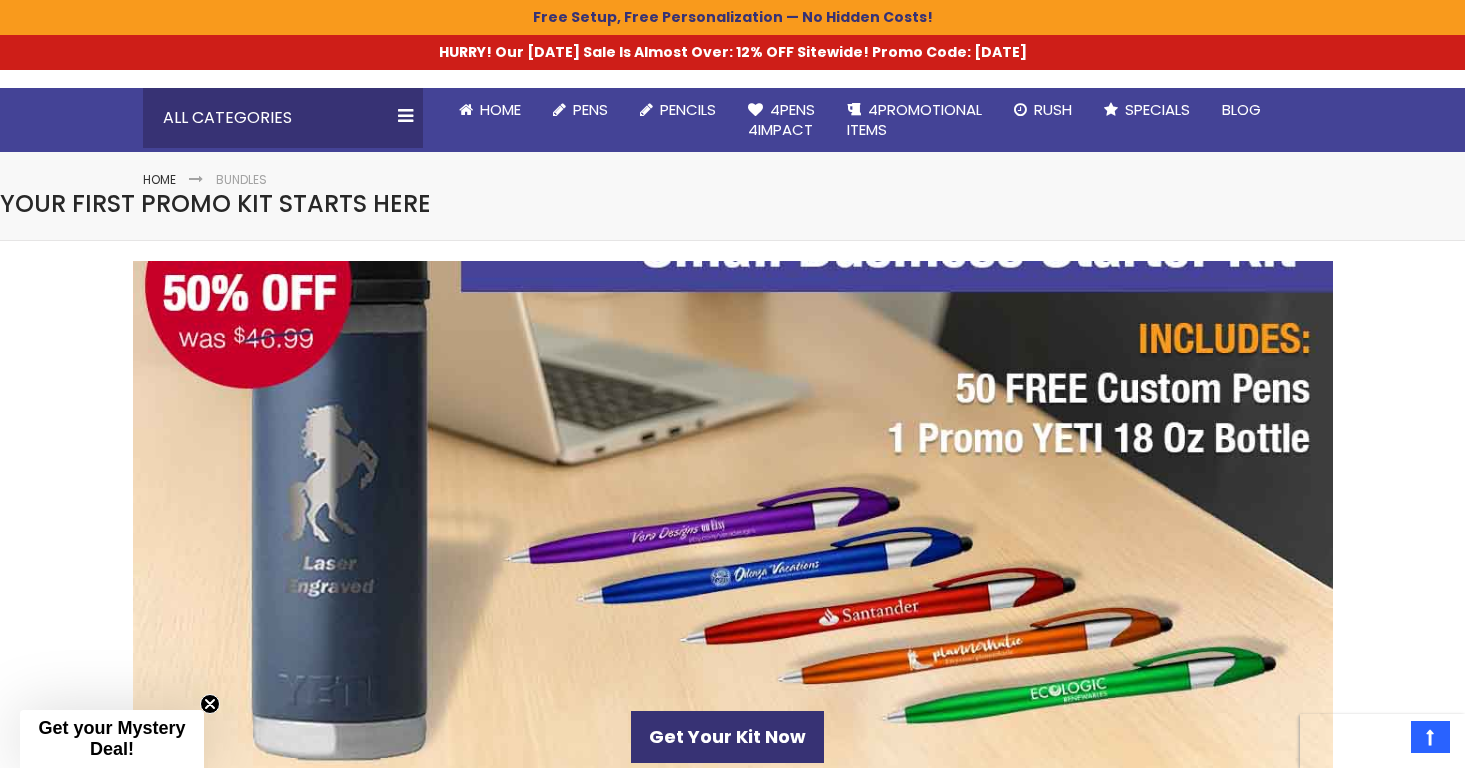 scroll, scrollTop: 140, scrollLeft: 0, axis: vertical 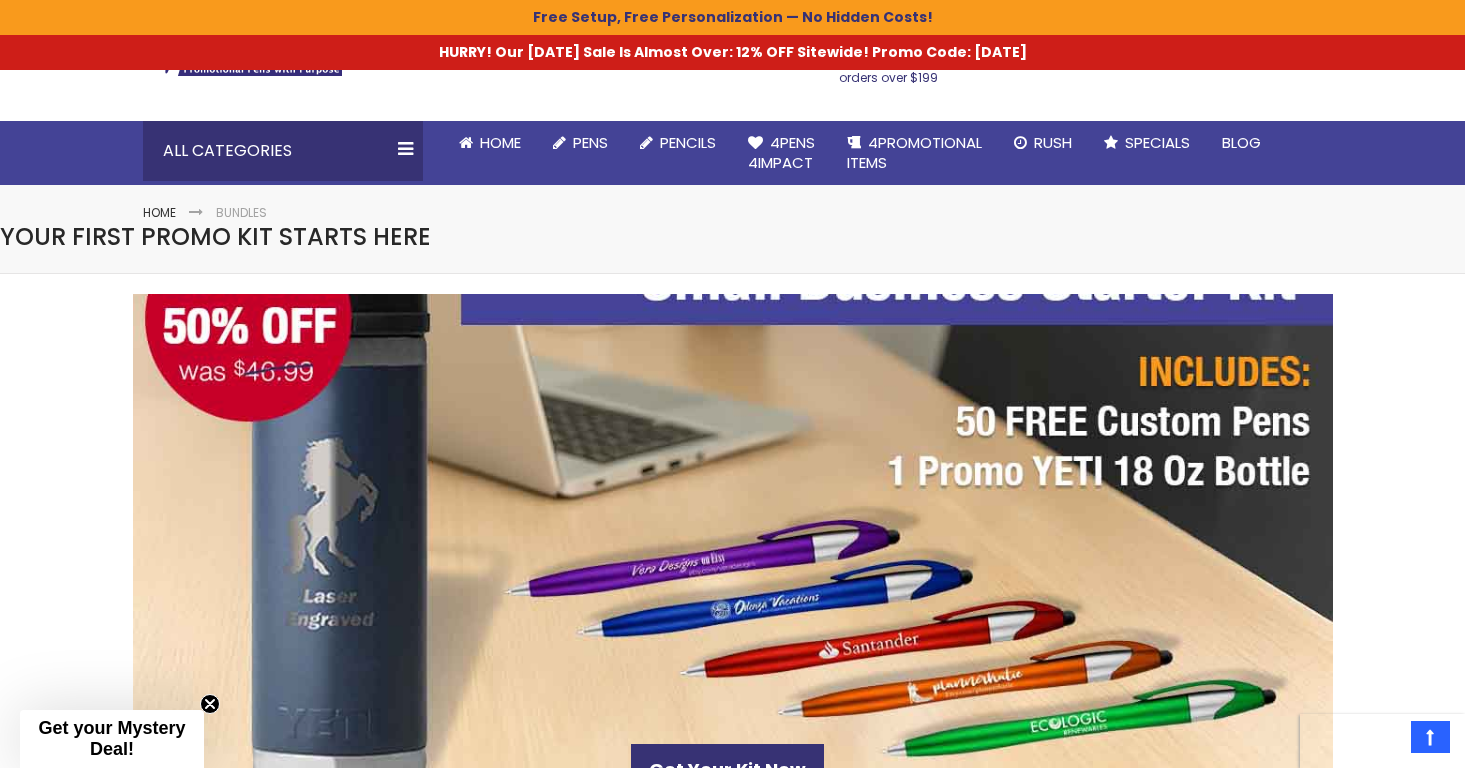 click 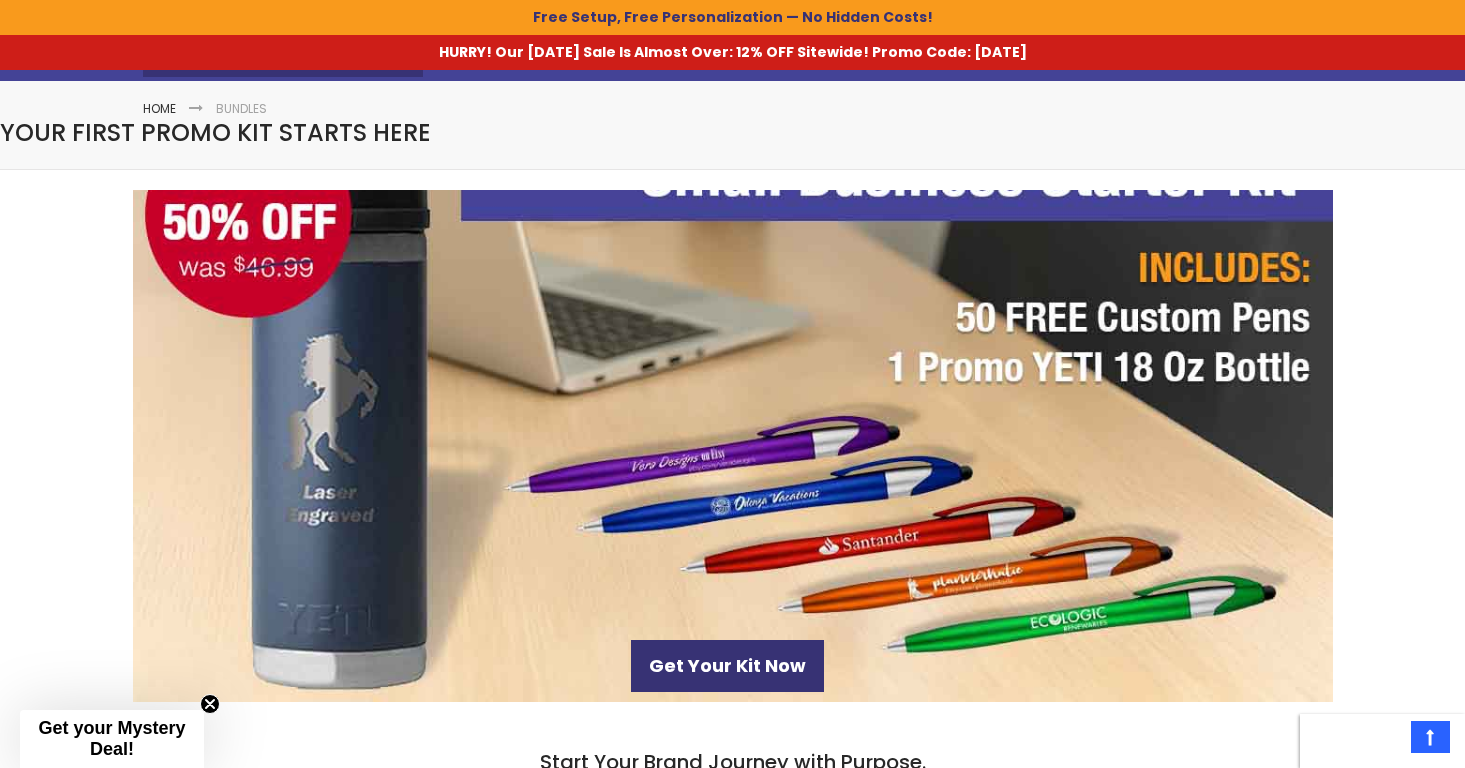 scroll, scrollTop: 242, scrollLeft: 0, axis: vertical 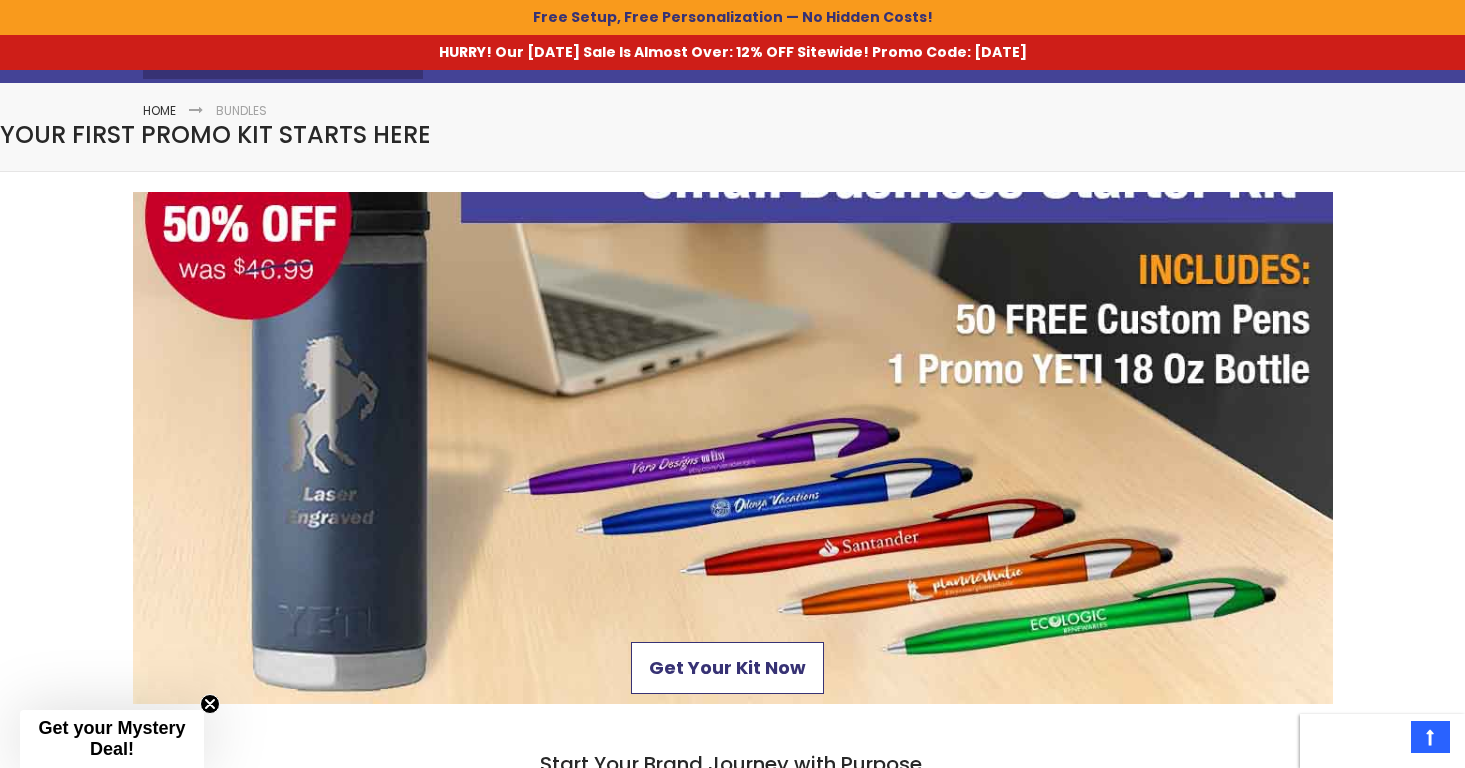click on "Get Your Kit Now" 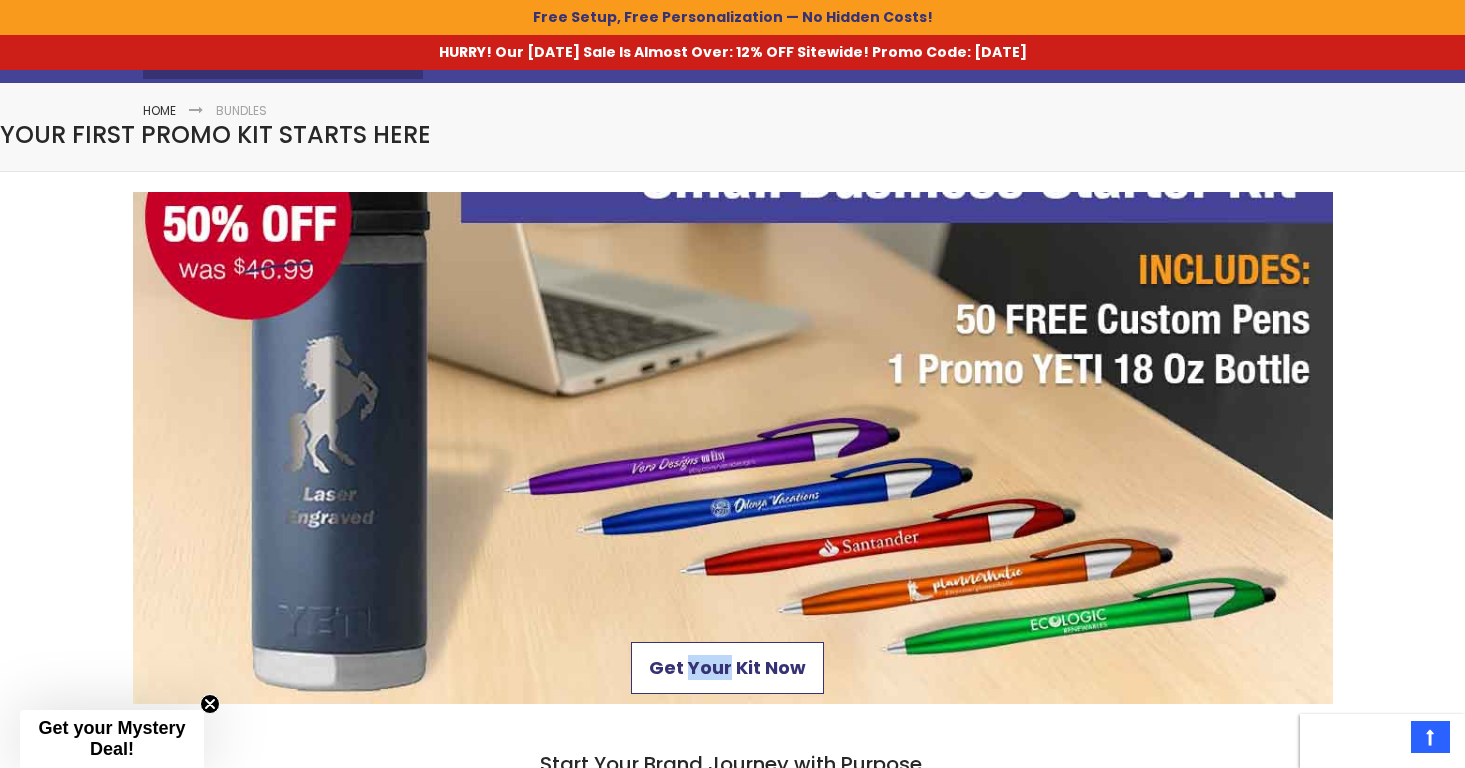 click on "Get Your Kit Now" 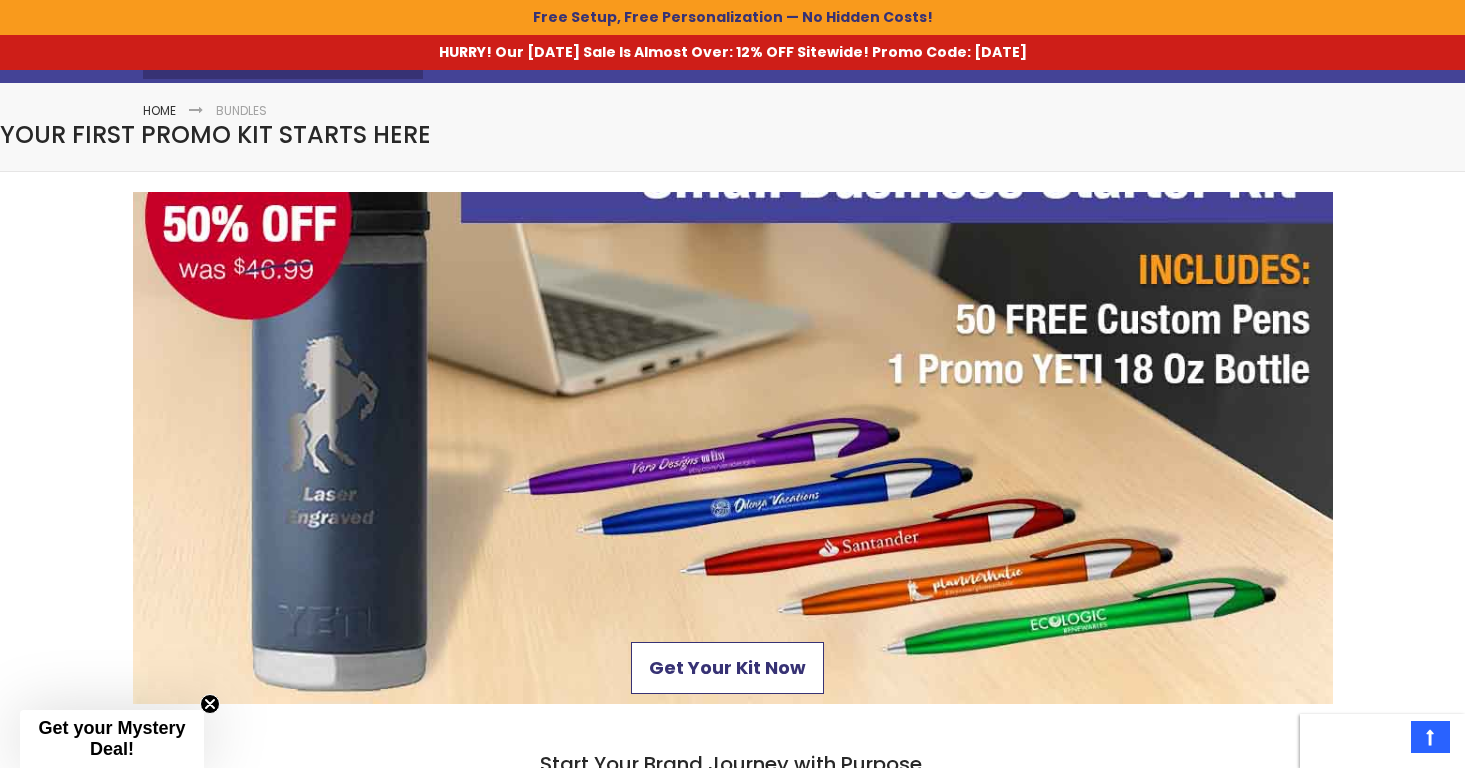 click on "Get Your Kit Now" 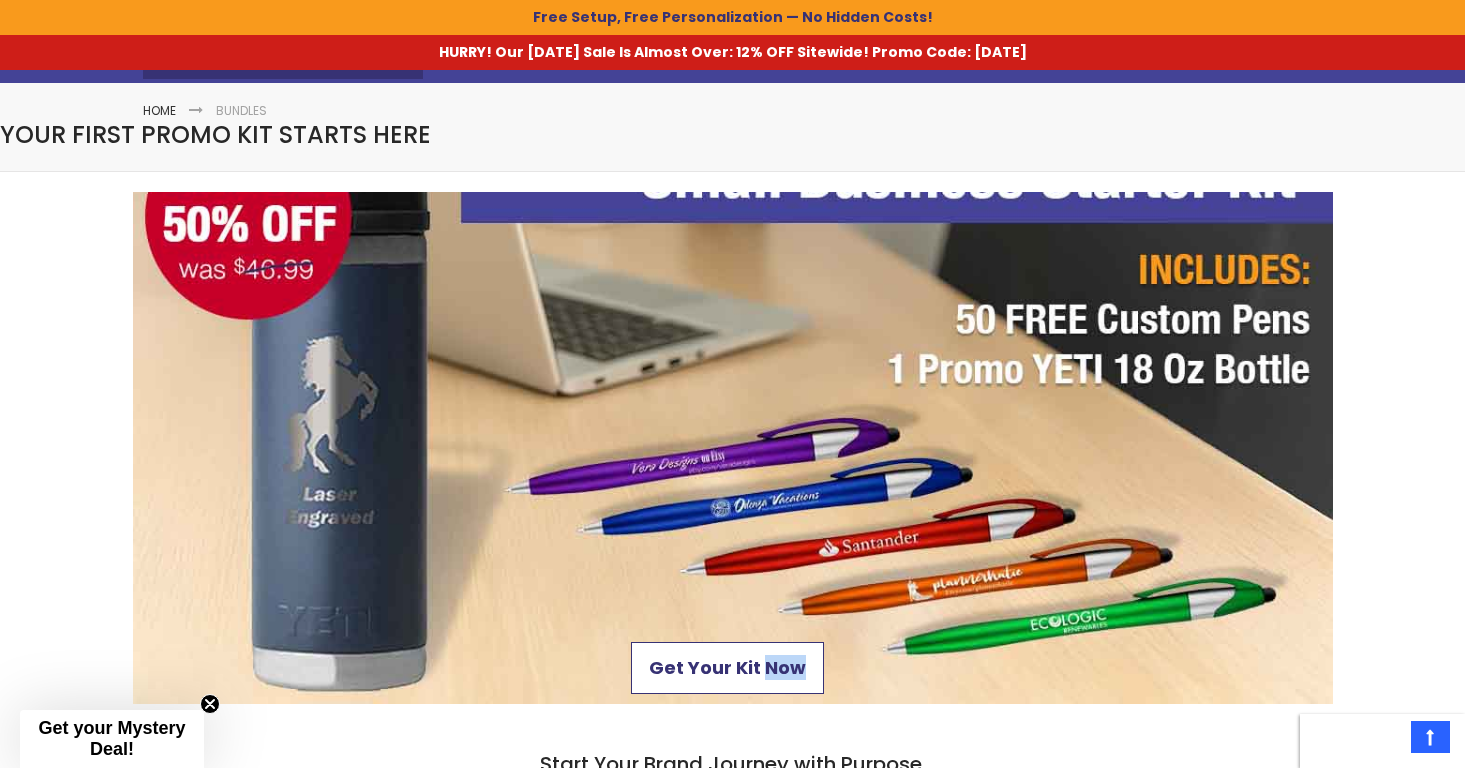 click on "Get Your Kit Now" 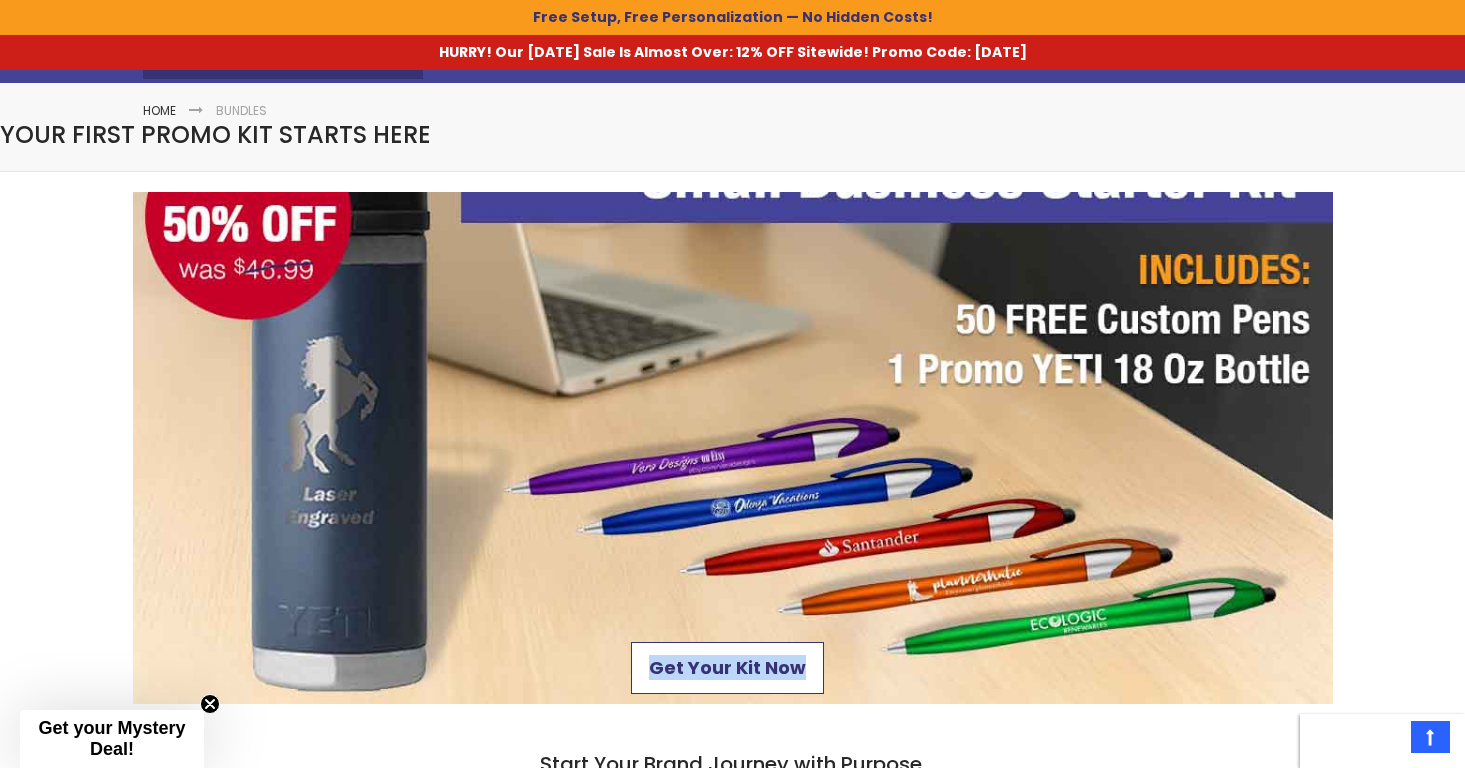 click on "Get Your Kit Now" 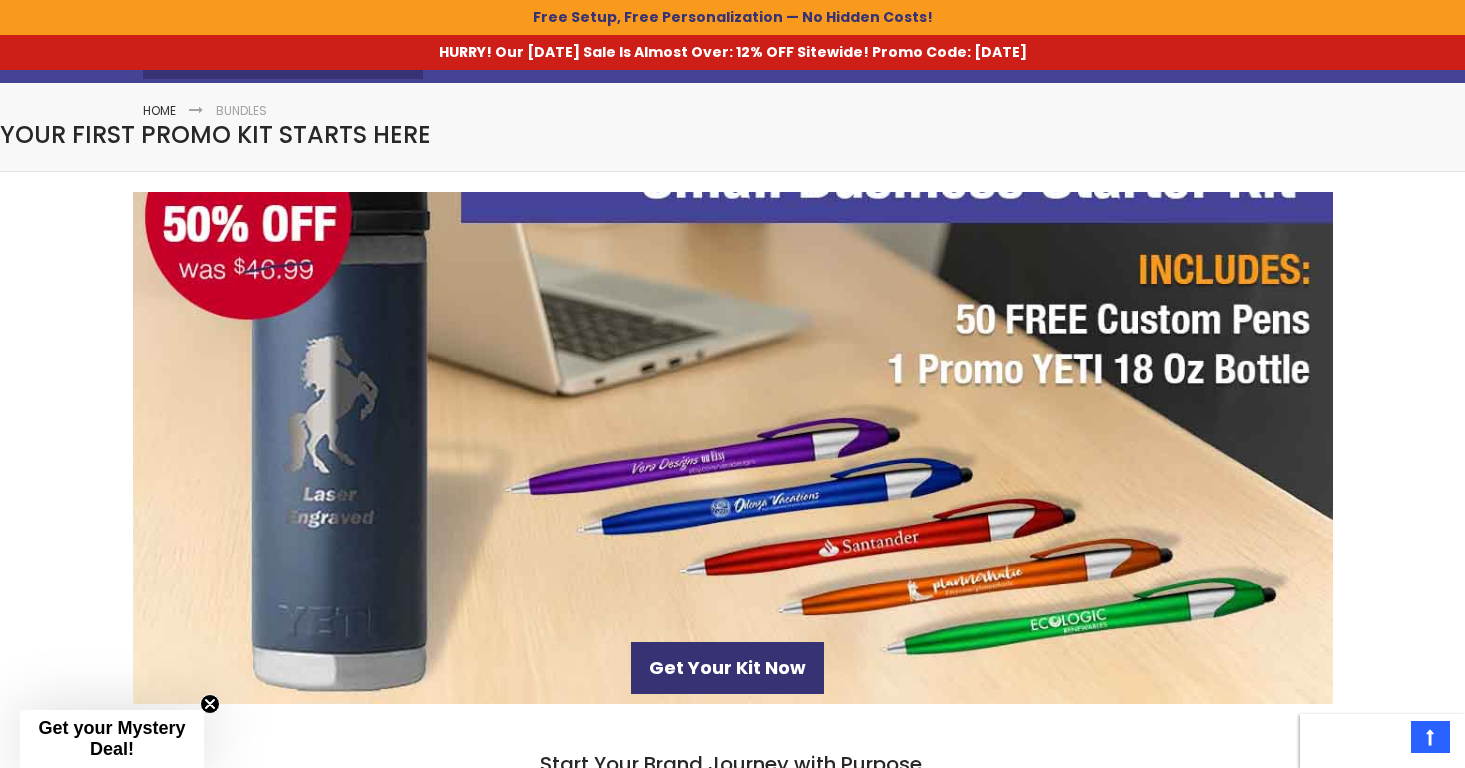 click 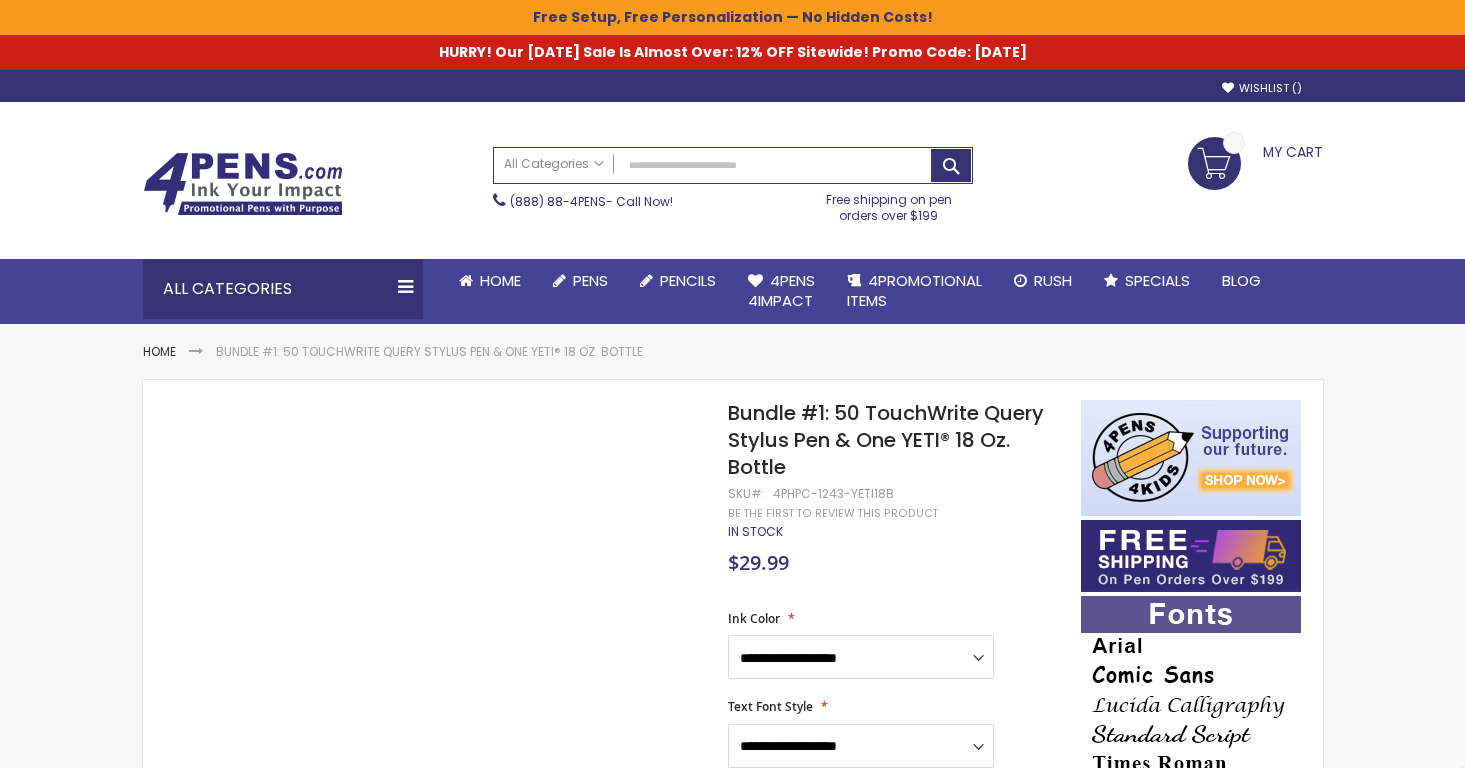 scroll, scrollTop: 0, scrollLeft: 0, axis: both 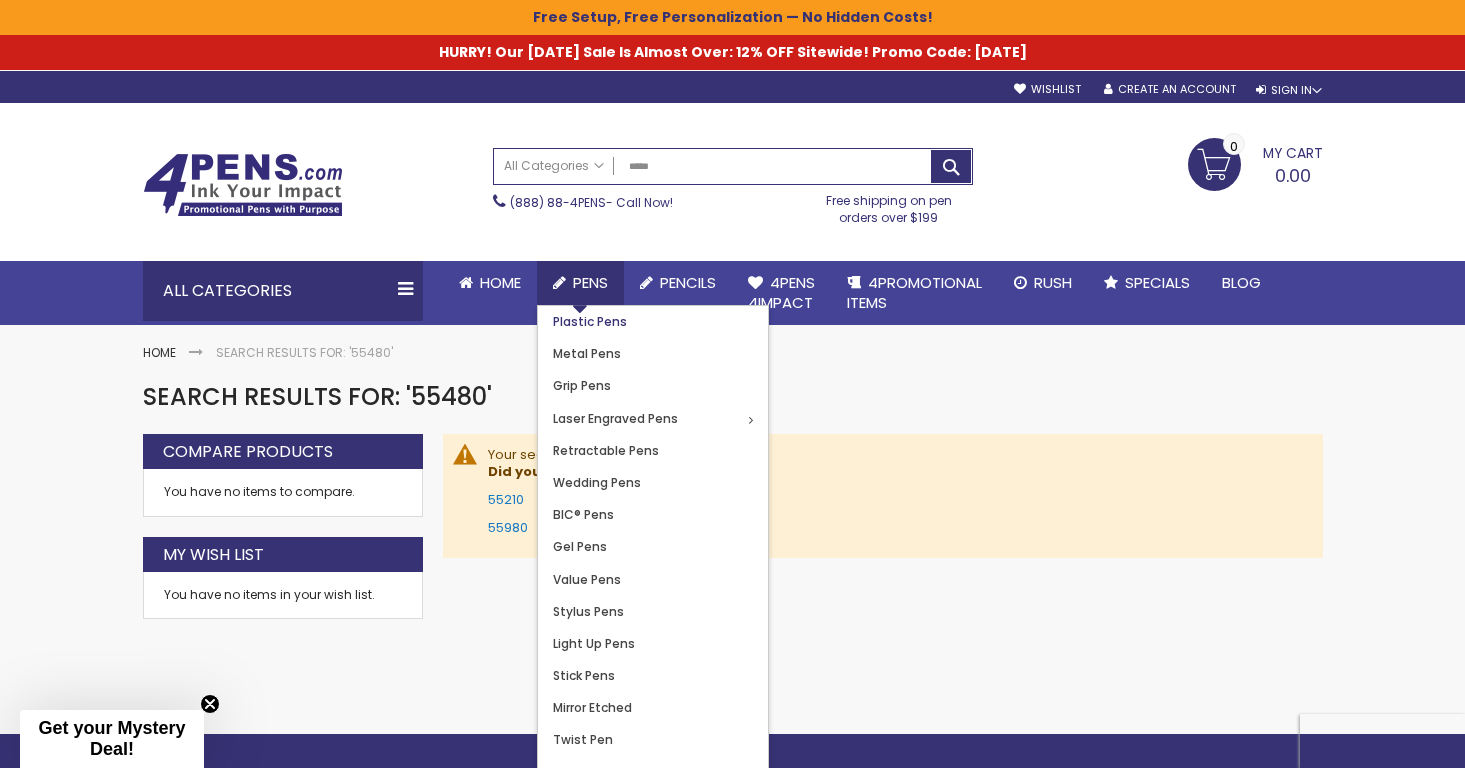click on "Plastic Pens" at bounding box center (590, 321) 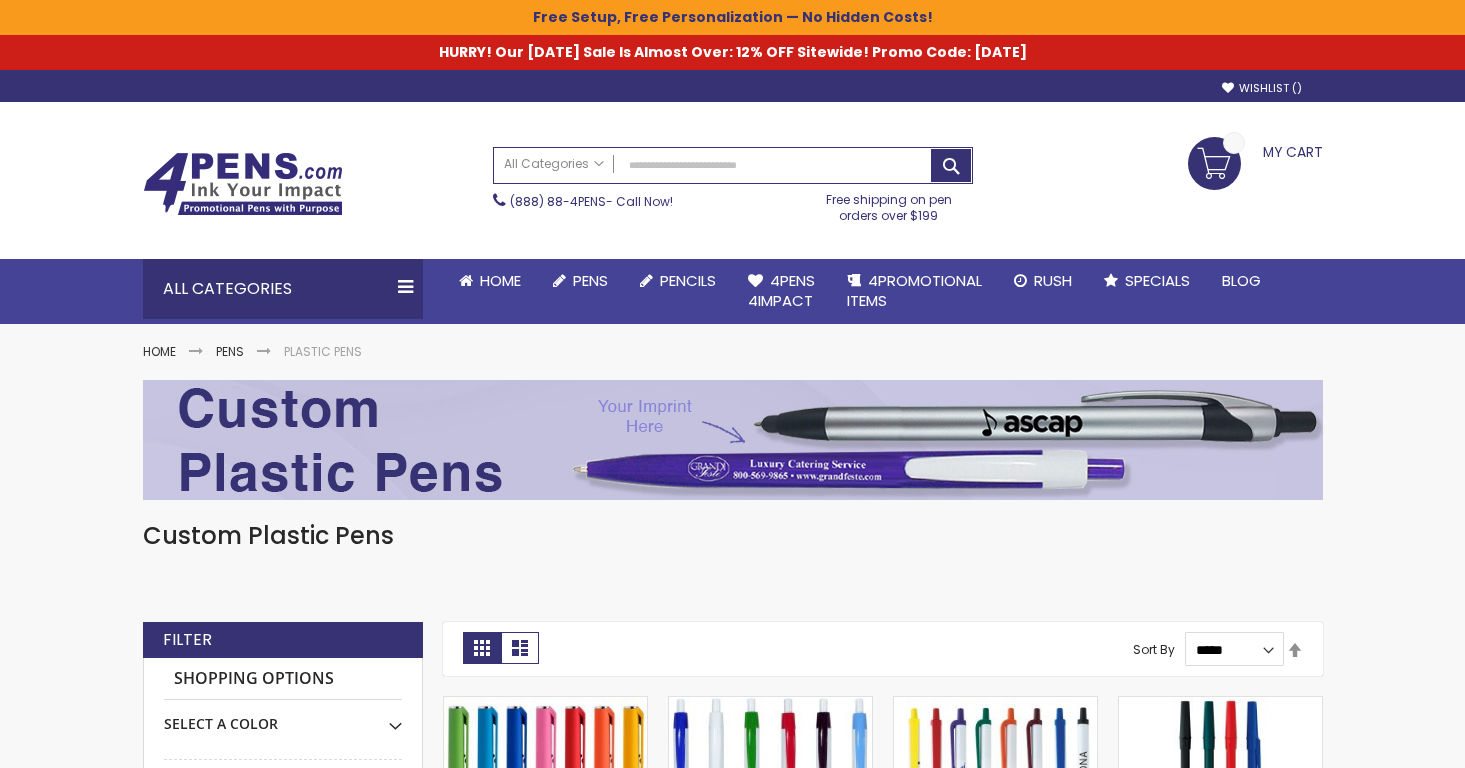 scroll, scrollTop: 0, scrollLeft: 0, axis: both 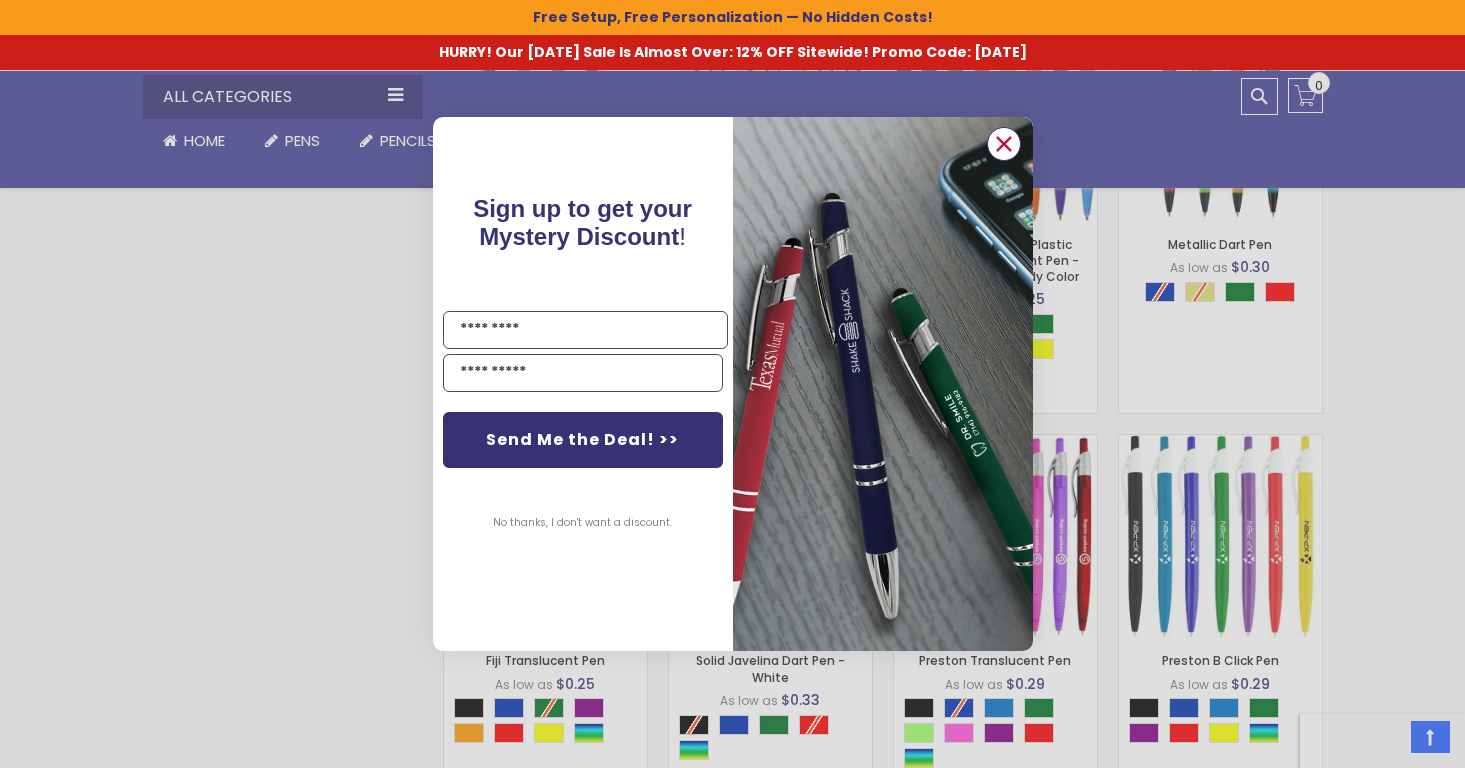 click 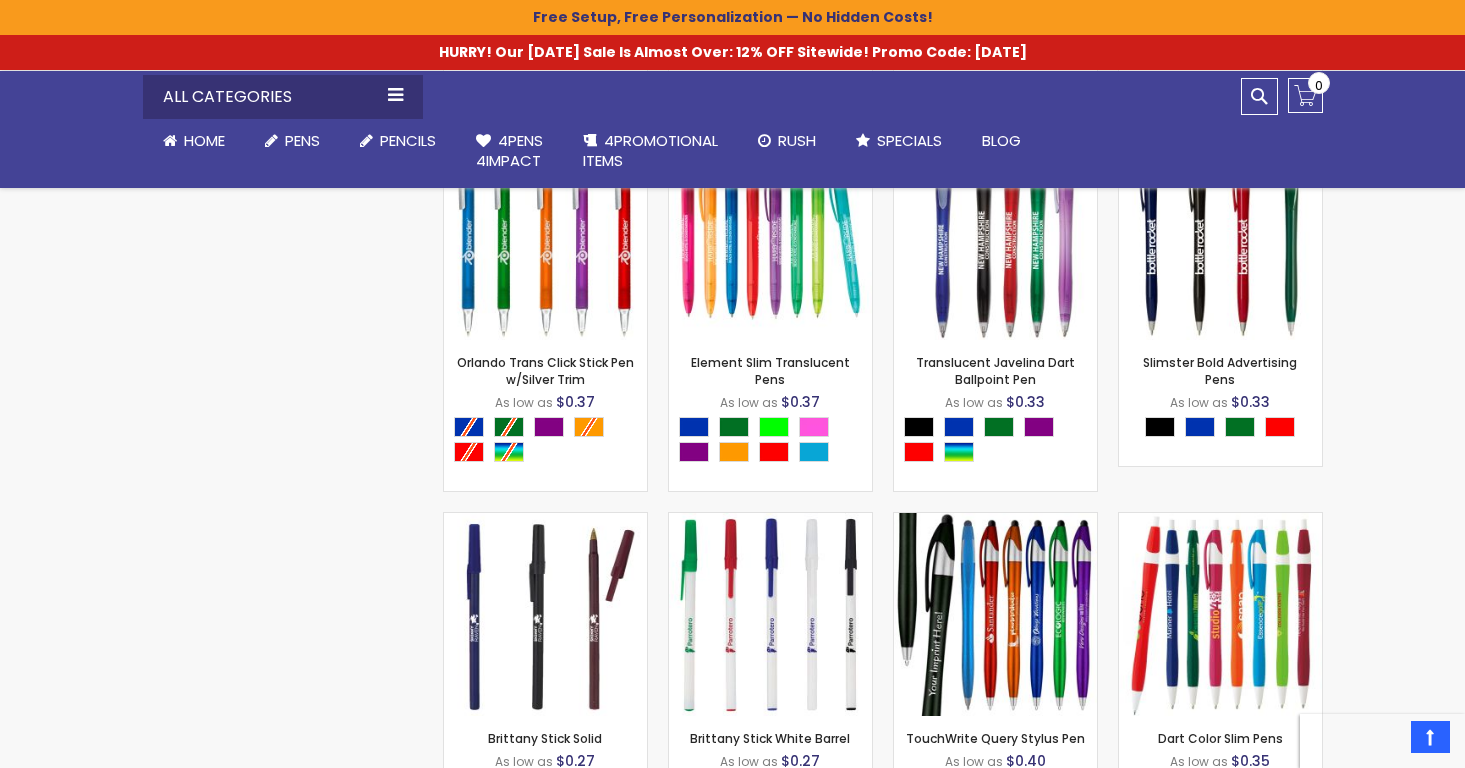 scroll, scrollTop: 3299, scrollLeft: 0, axis: vertical 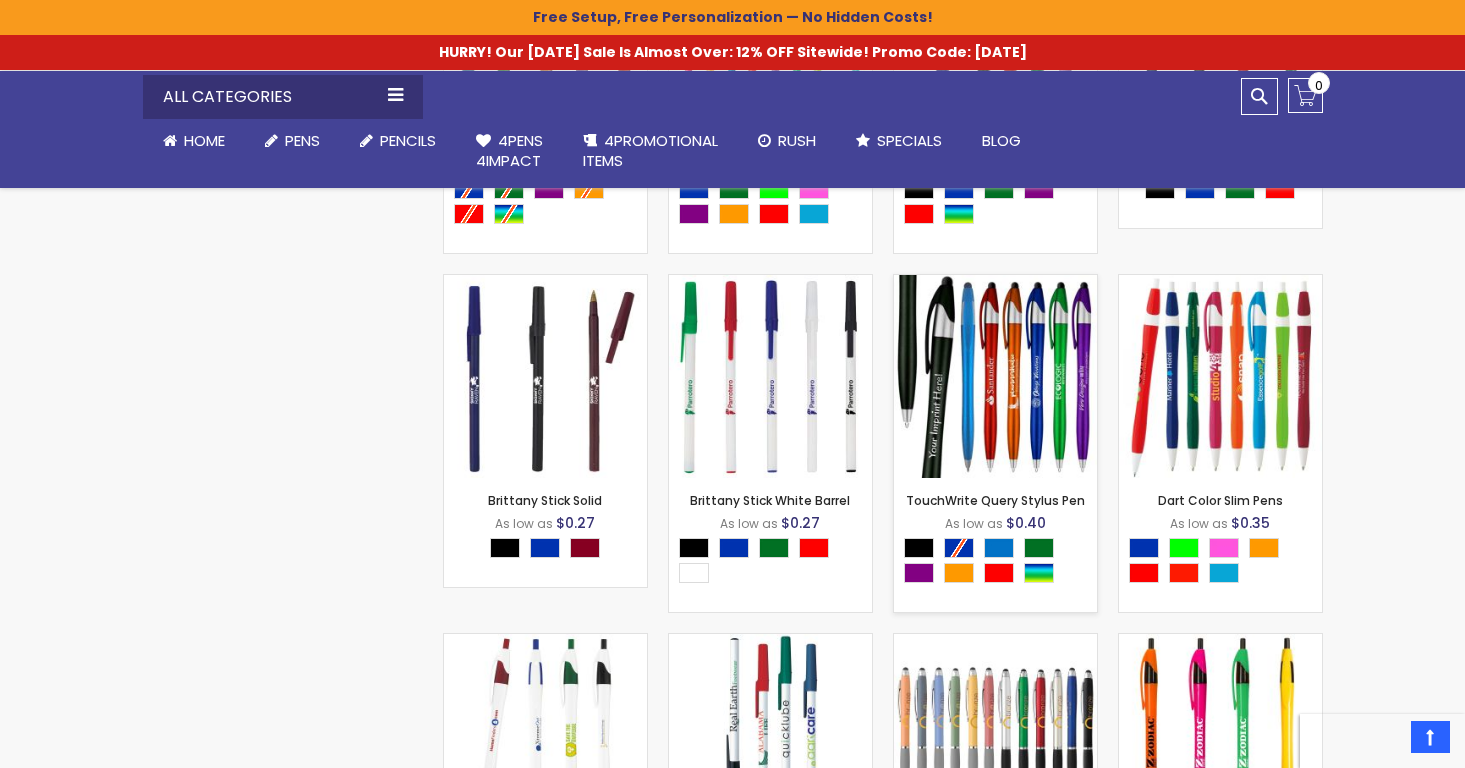click on "-
***
+
Add to Cart" at bounding box center [995, 445] 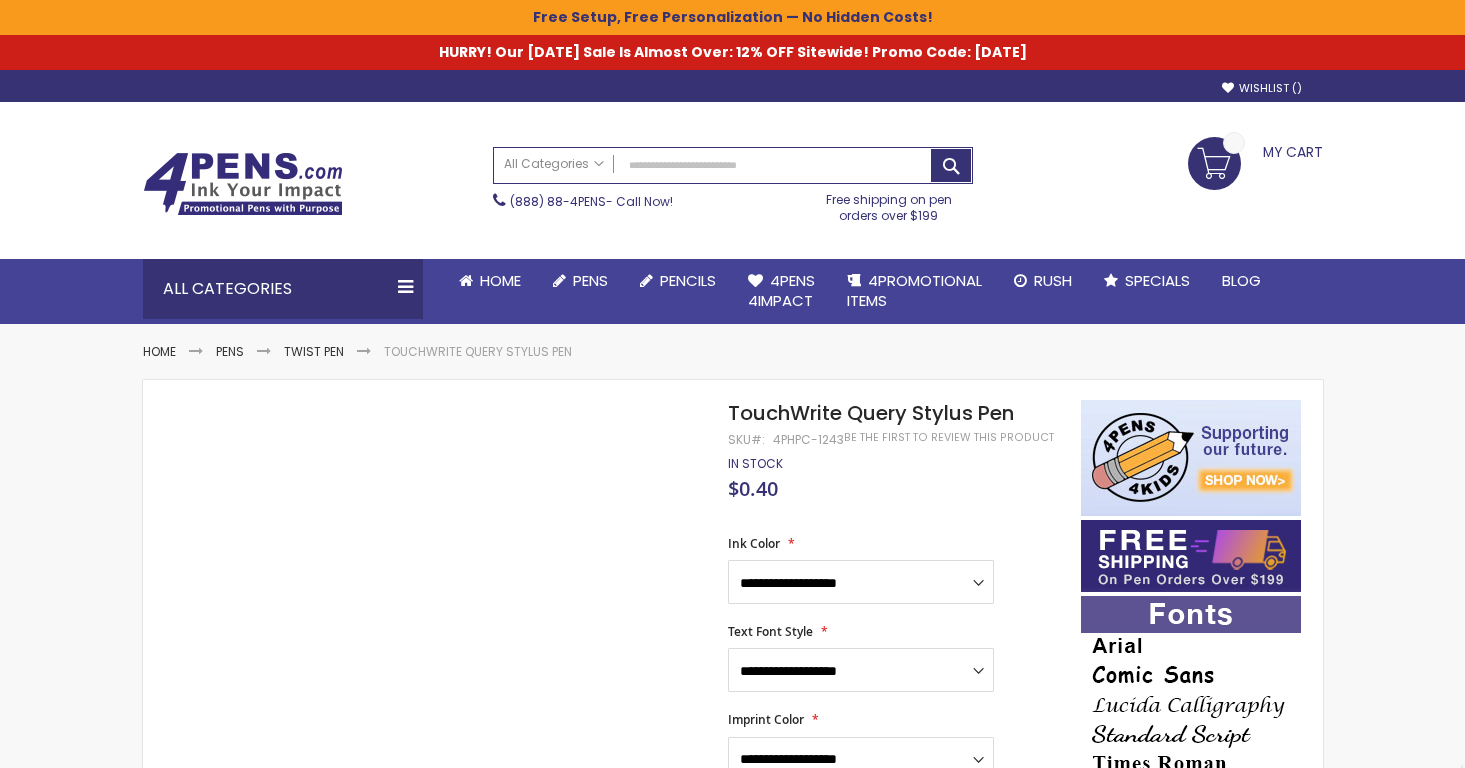 scroll, scrollTop: 0, scrollLeft: 0, axis: both 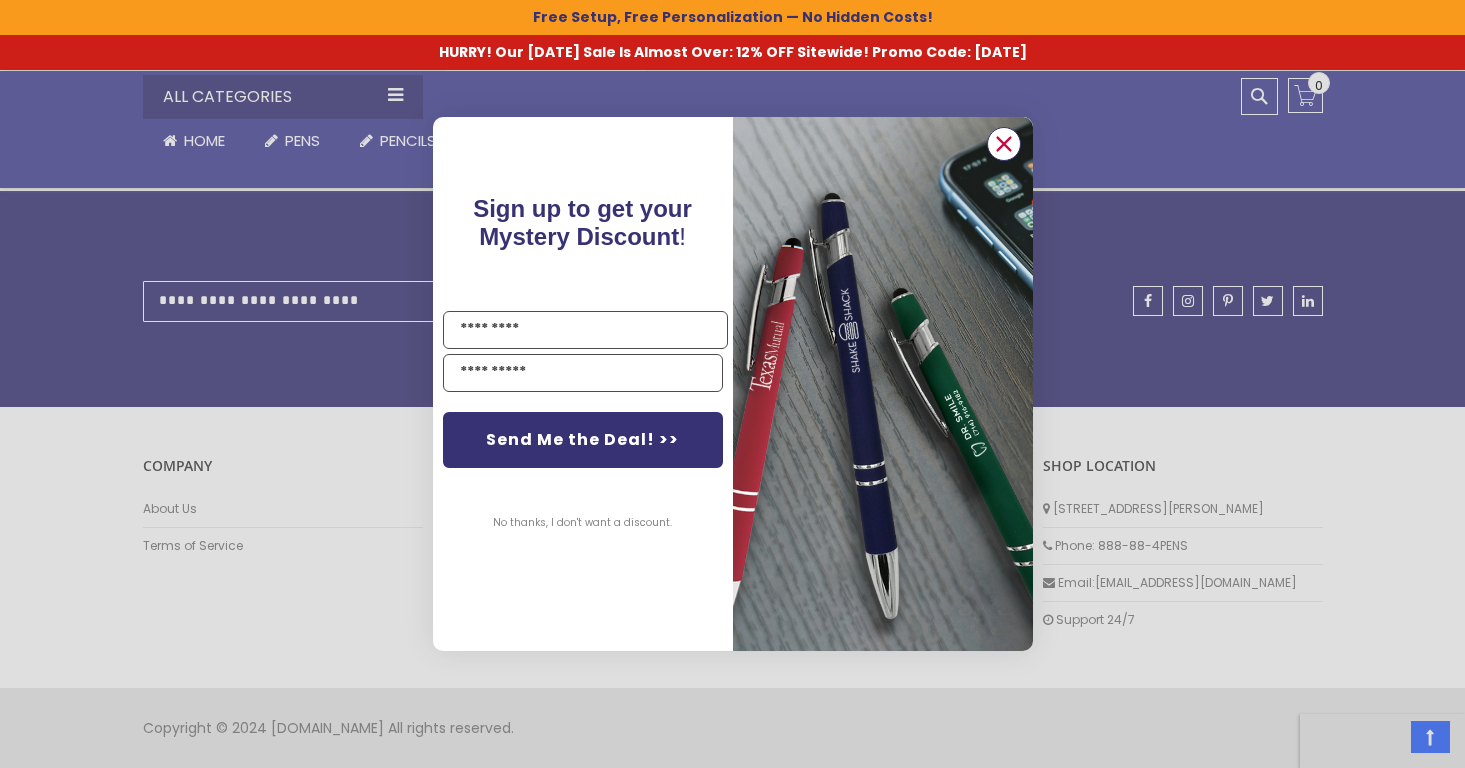 click 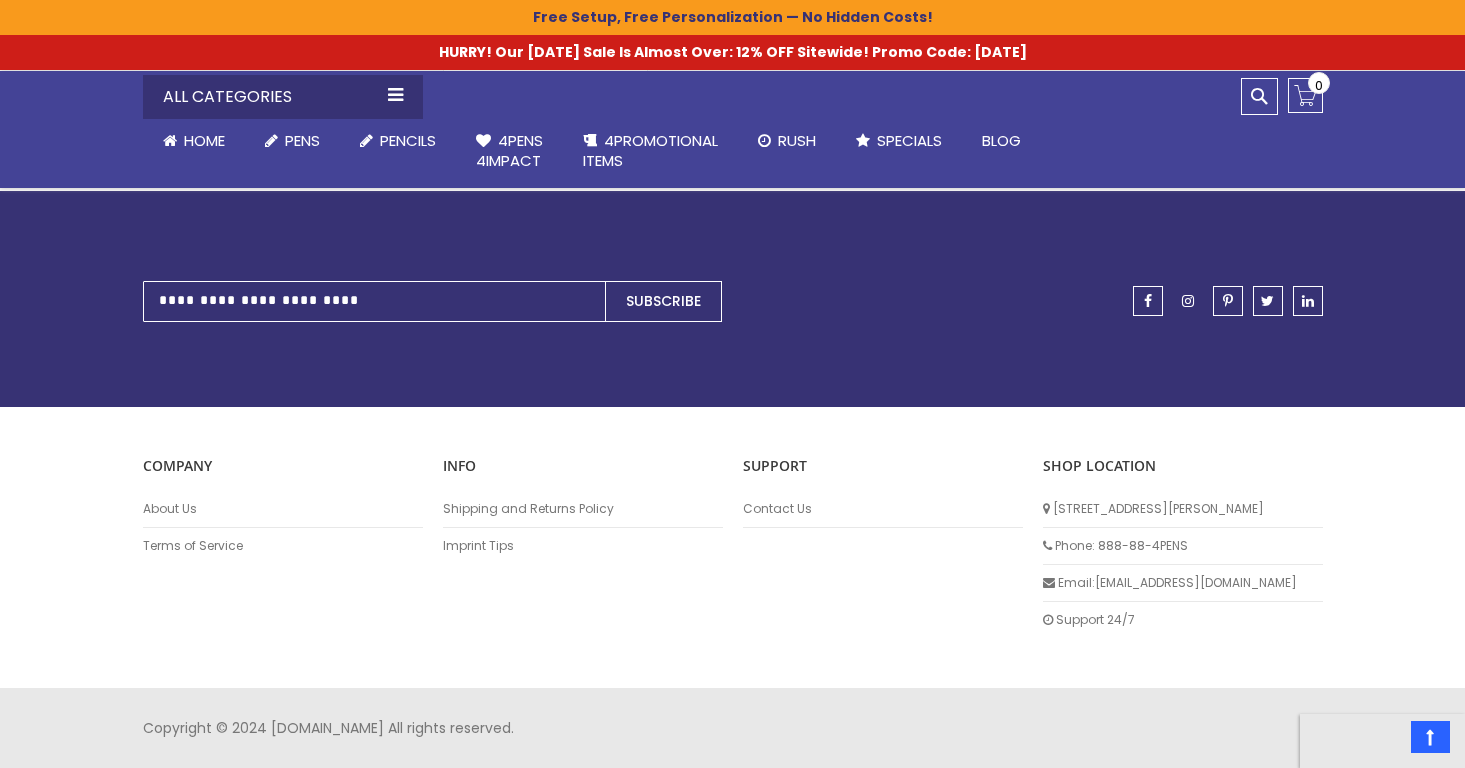 click on "instagram" 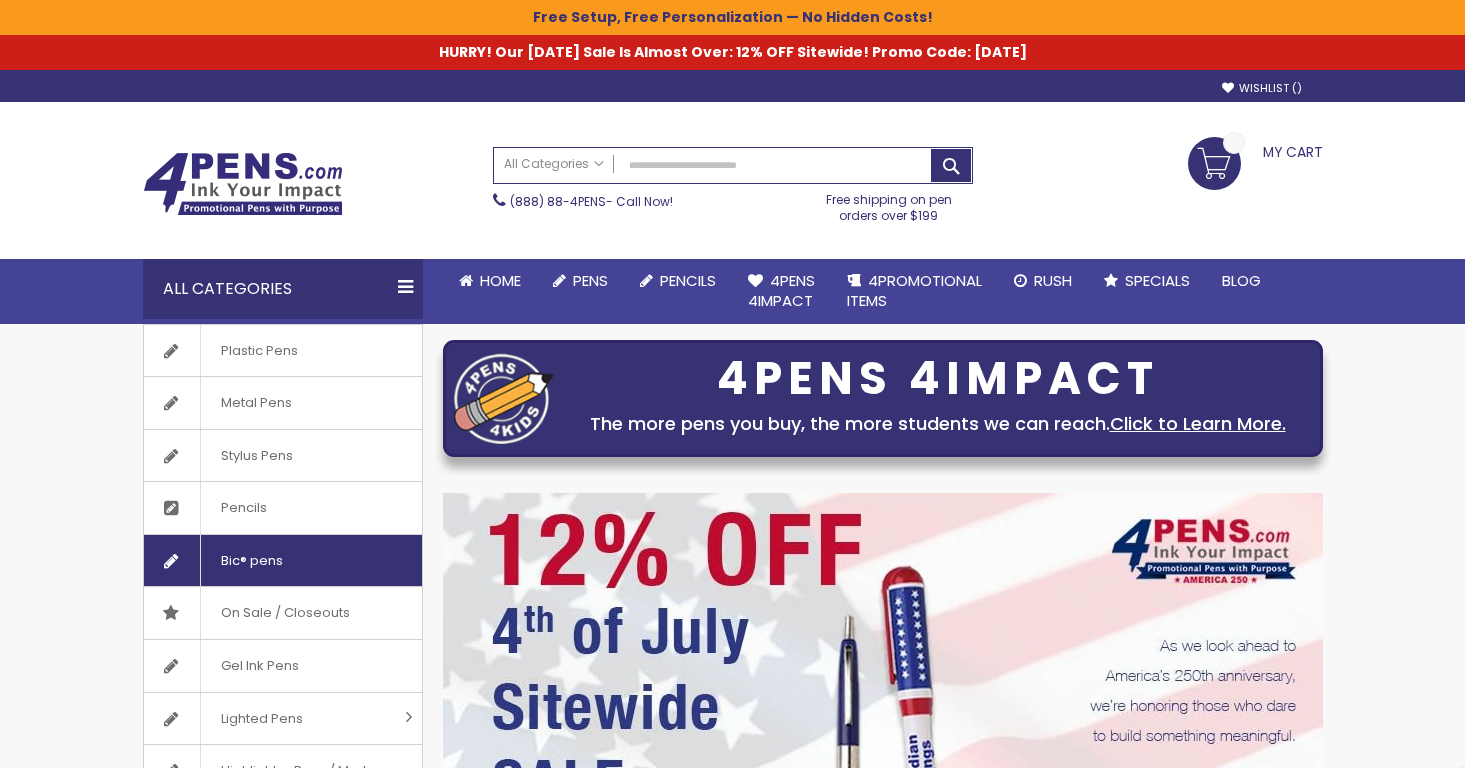 scroll, scrollTop: 0, scrollLeft: 0, axis: both 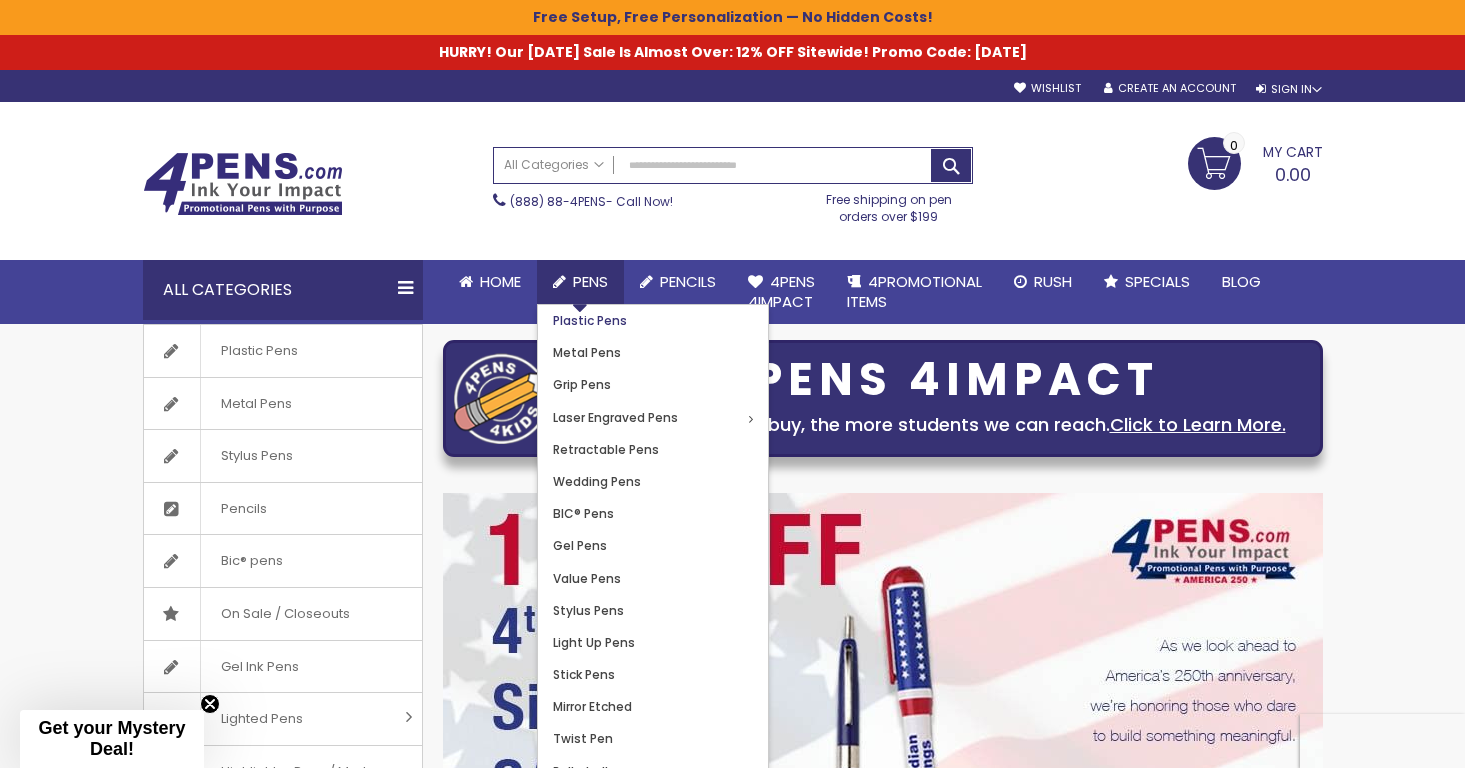 click on "Plastic Pens" at bounding box center [590, 320] 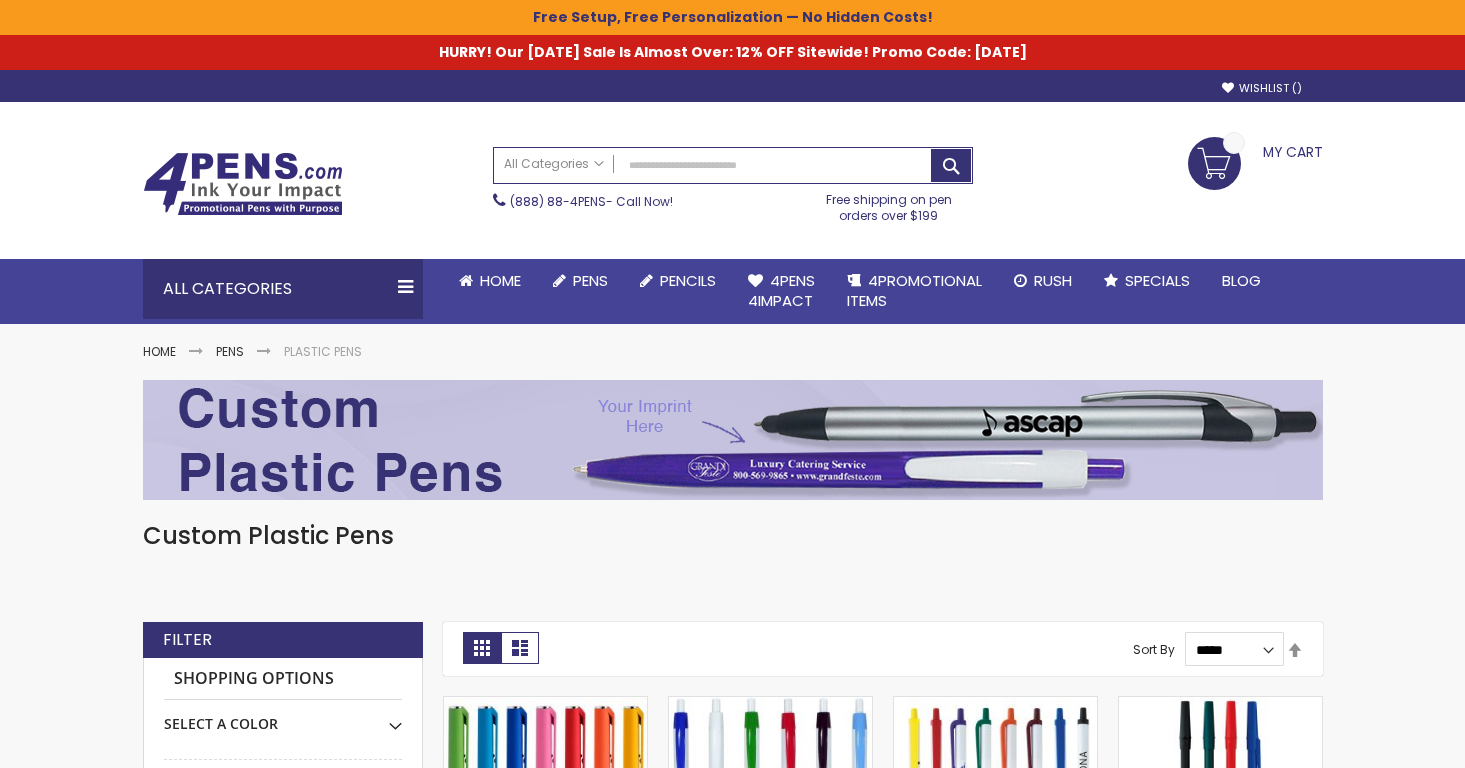 scroll, scrollTop: 0, scrollLeft: 0, axis: both 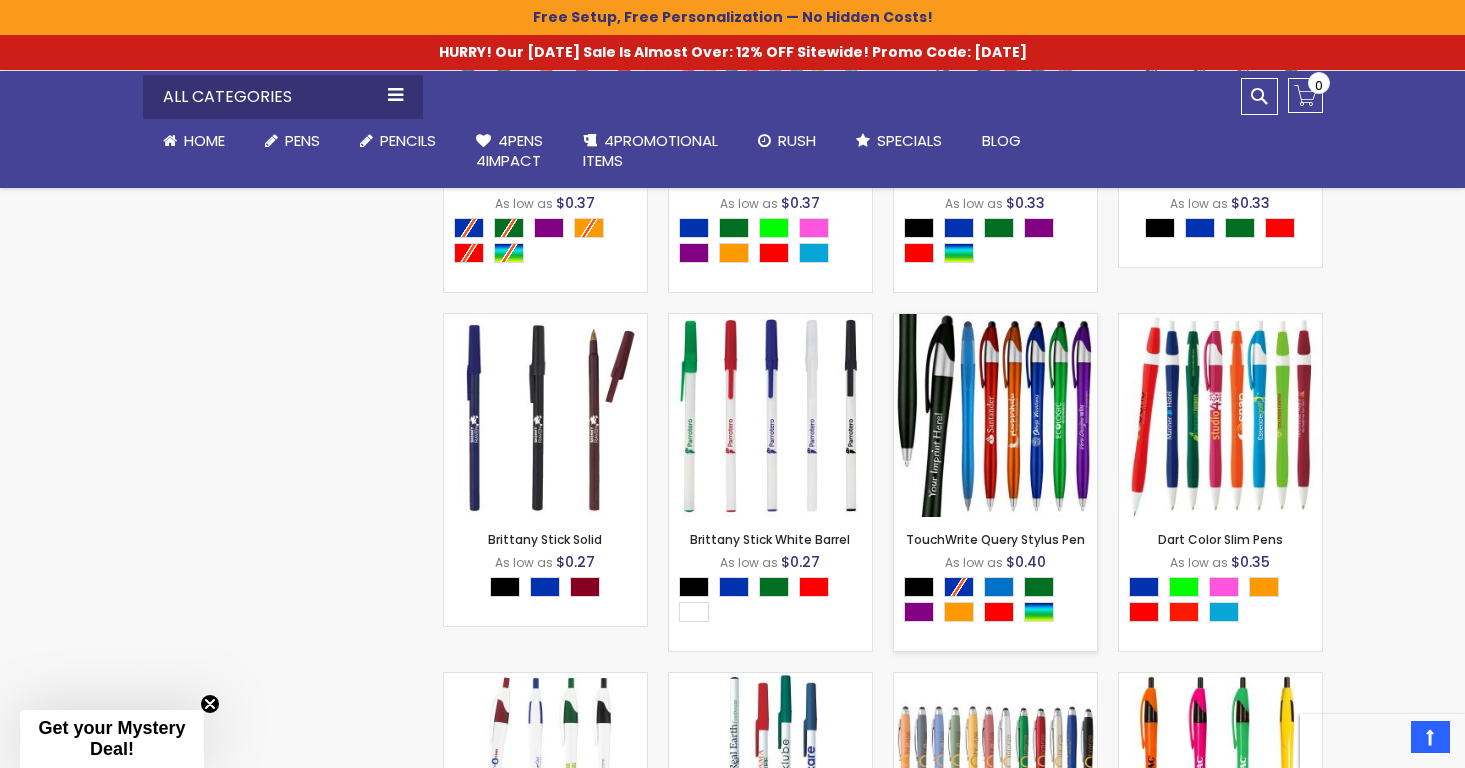 click at bounding box center (995, 415) 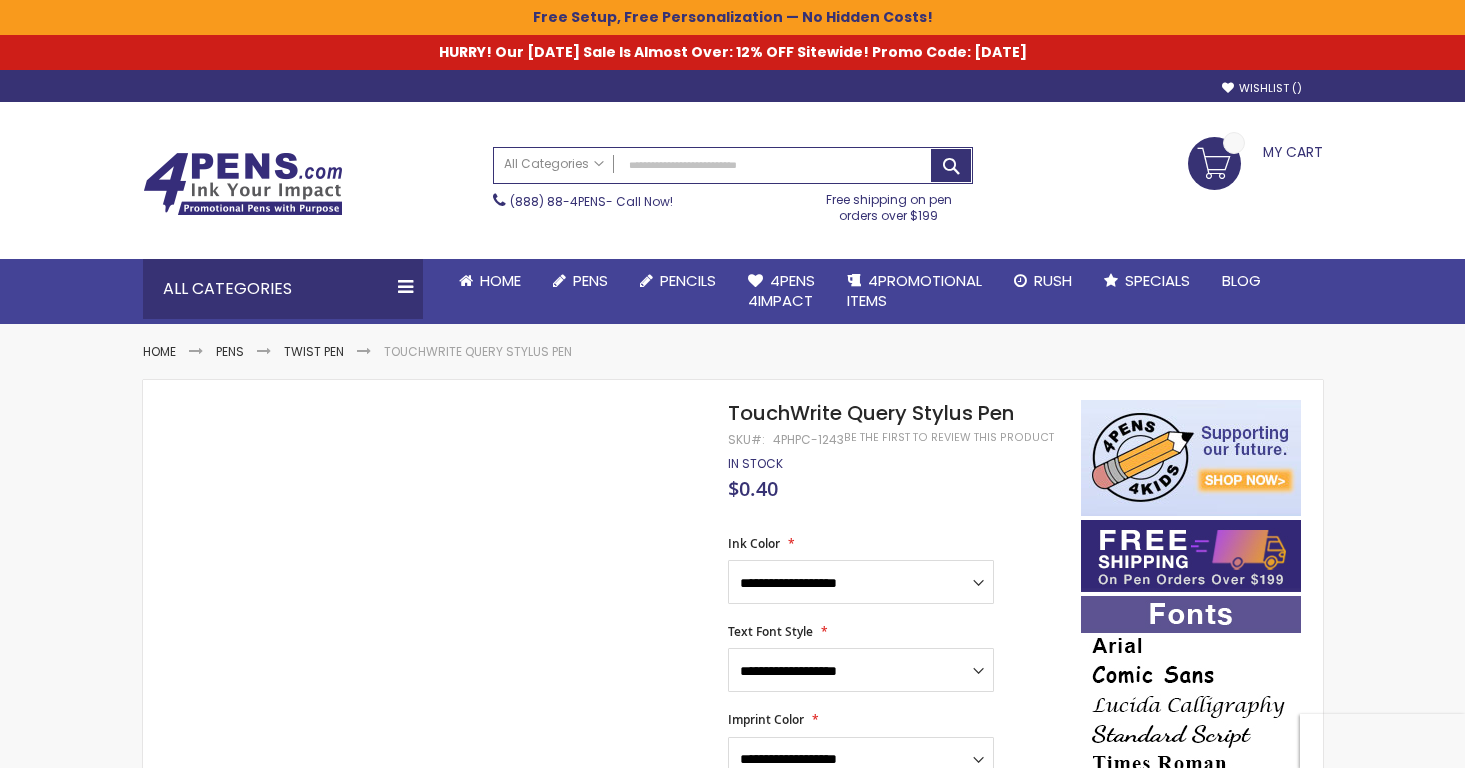 scroll, scrollTop: 0, scrollLeft: 0, axis: both 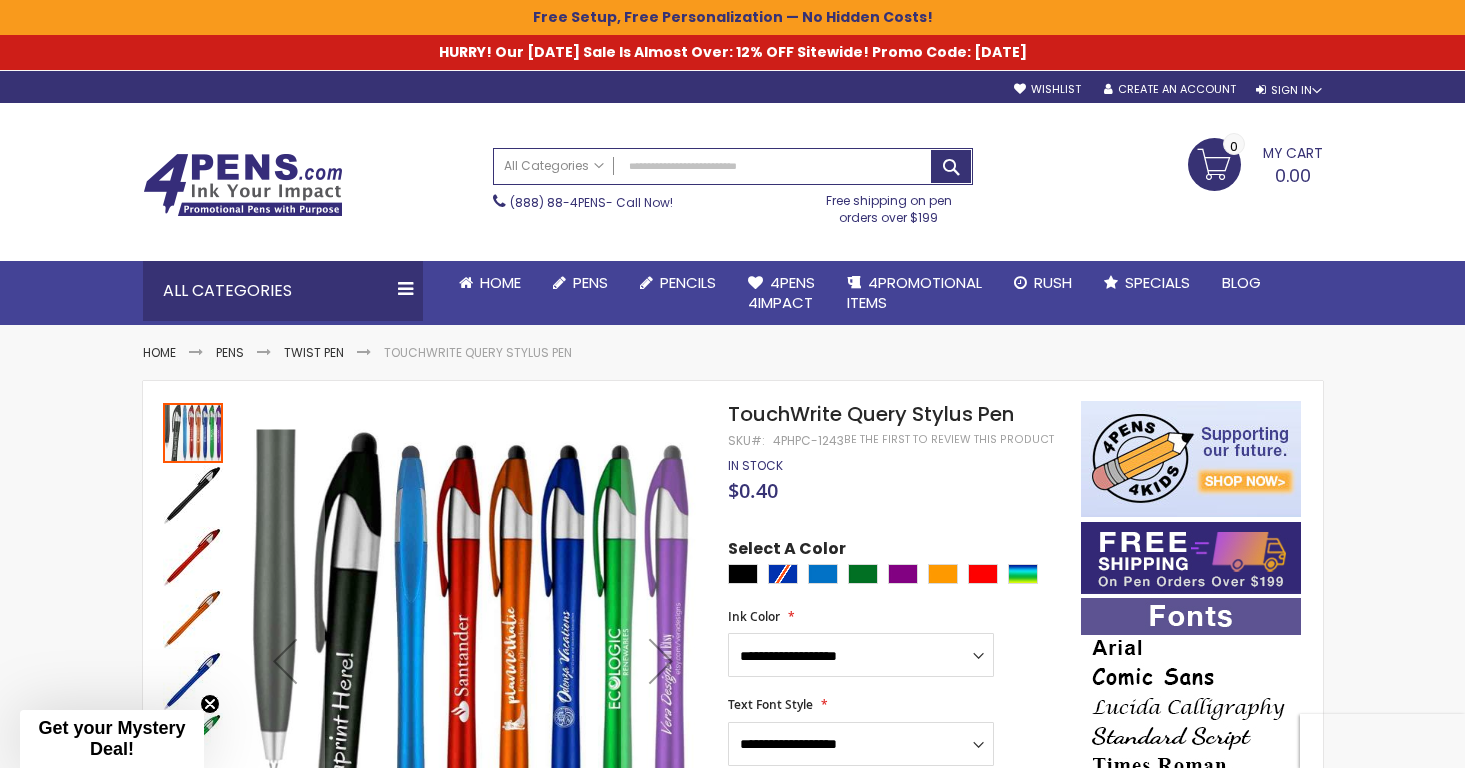 click at bounding box center (193, 557) 